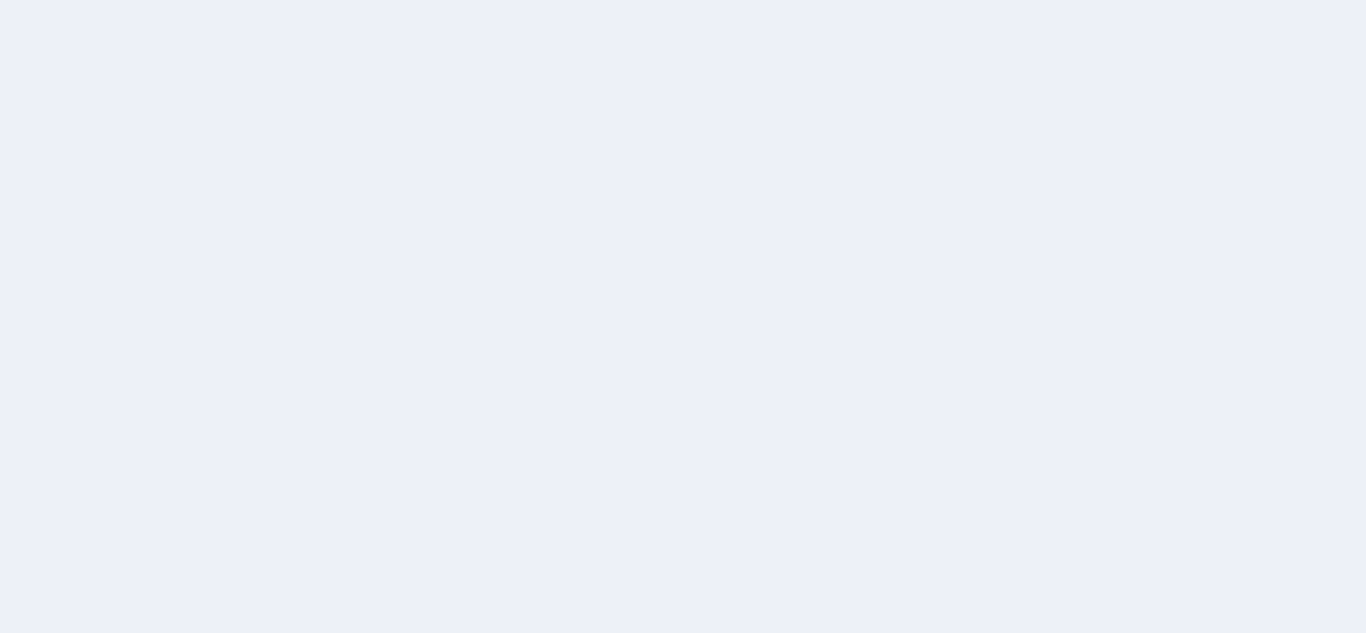 scroll, scrollTop: 0, scrollLeft: 0, axis: both 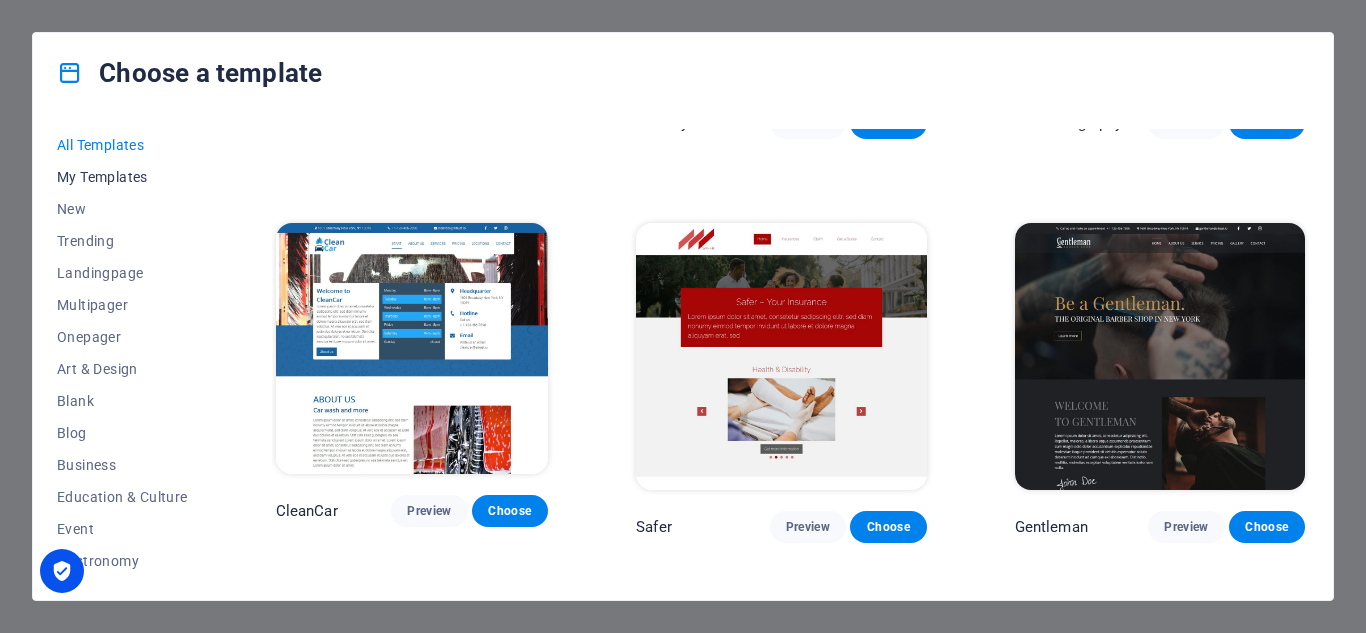 click on "My Templates" at bounding box center (122, 177) 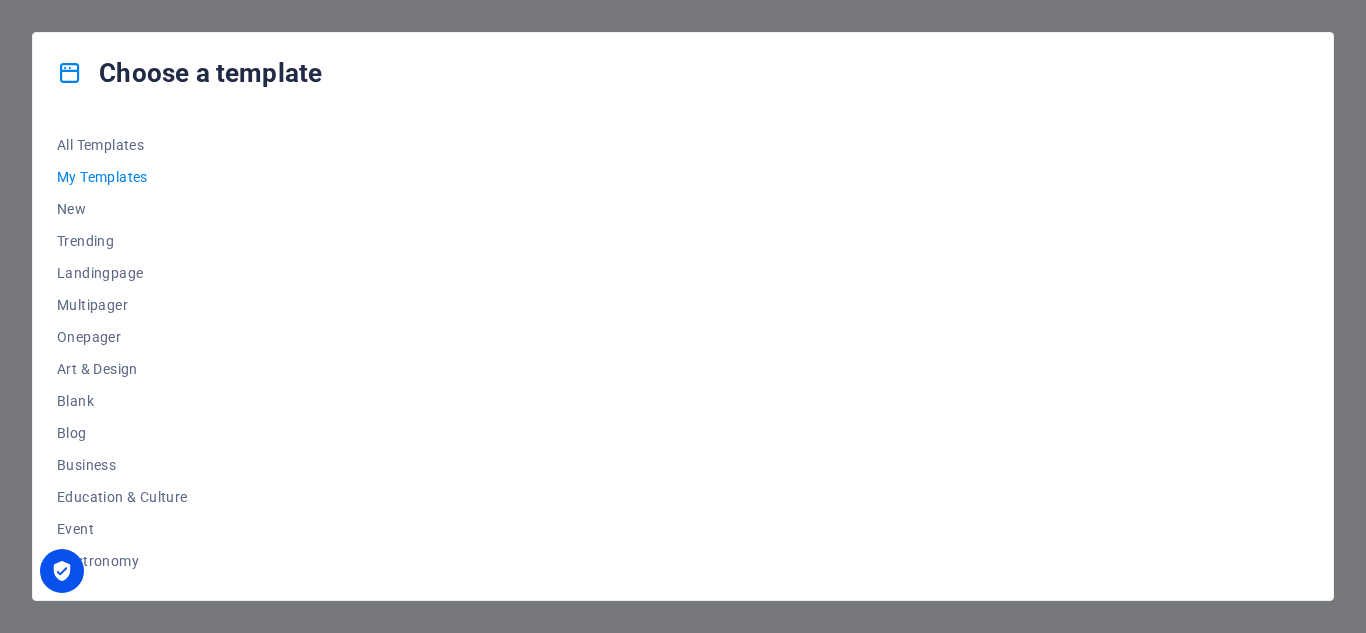 scroll, scrollTop: 0, scrollLeft: 0, axis: both 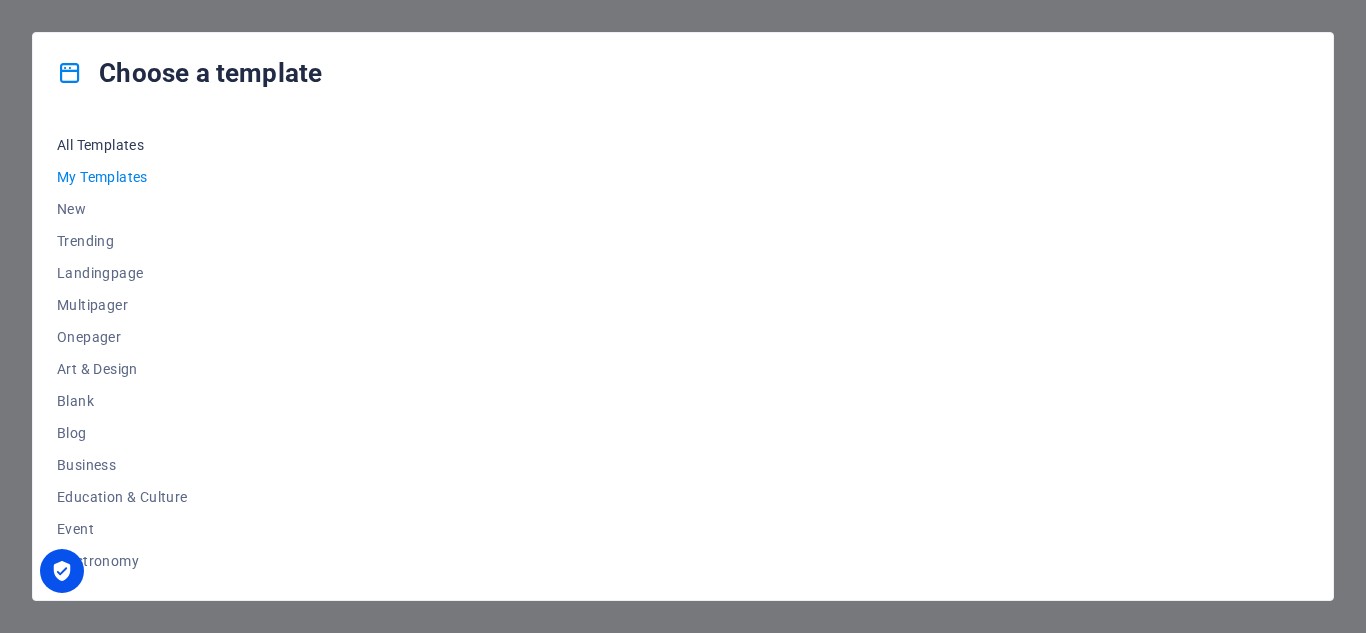 click on "All Templates" at bounding box center [122, 145] 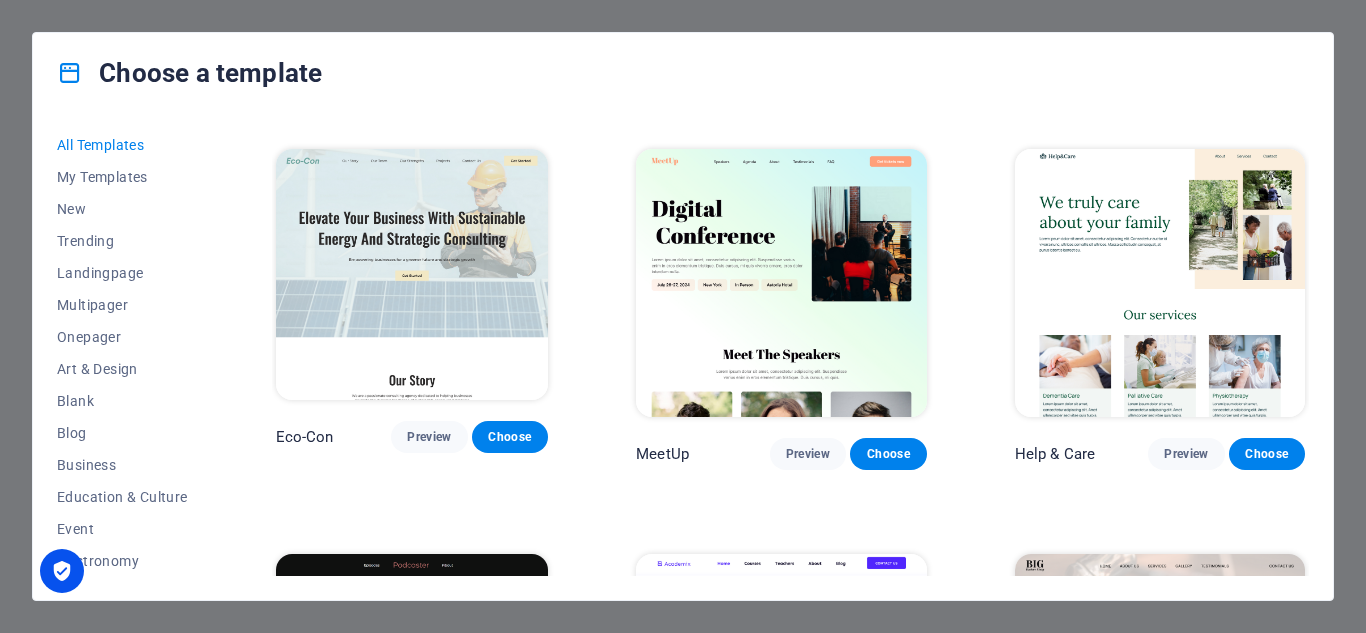 scroll, scrollTop: 800, scrollLeft: 0, axis: vertical 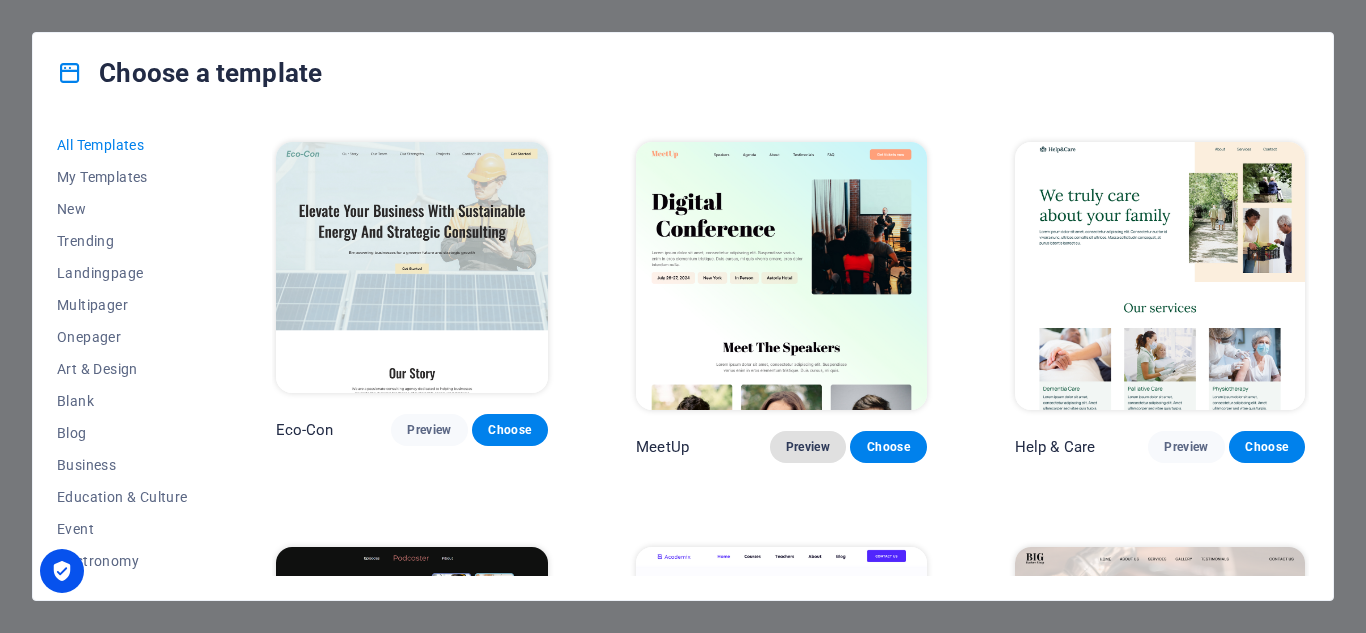 click on "Preview" at bounding box center [808, 447] 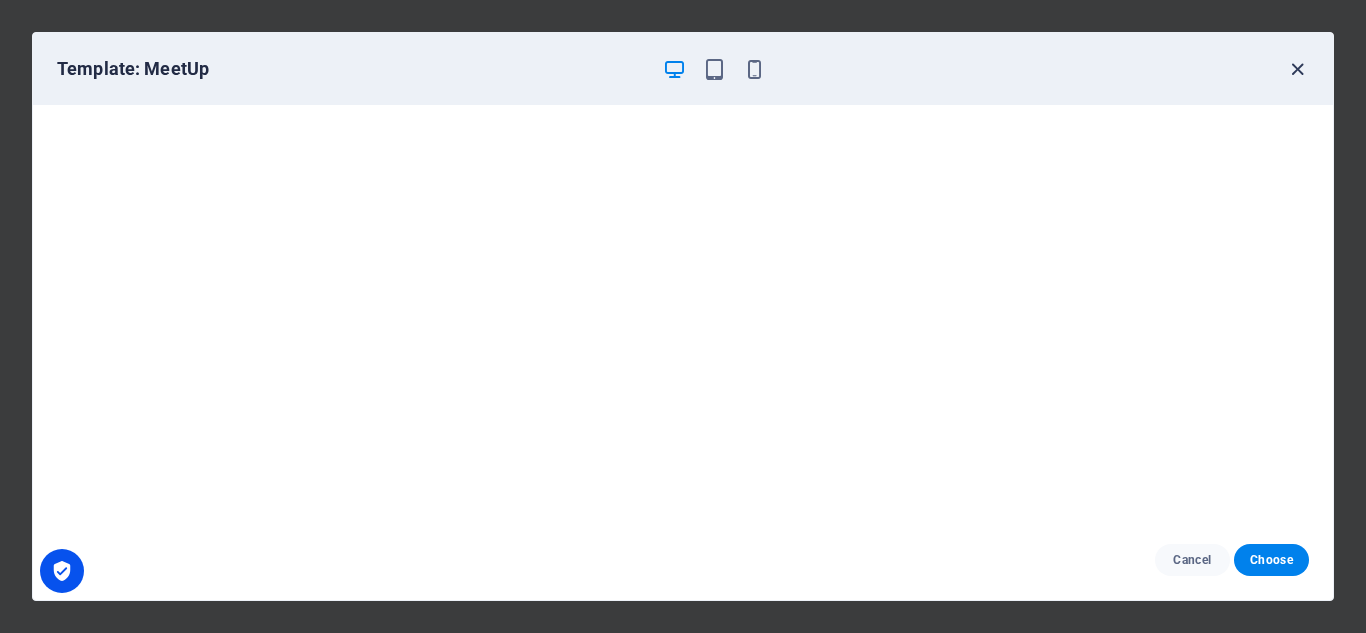 click at bounding box center [1297, 69] 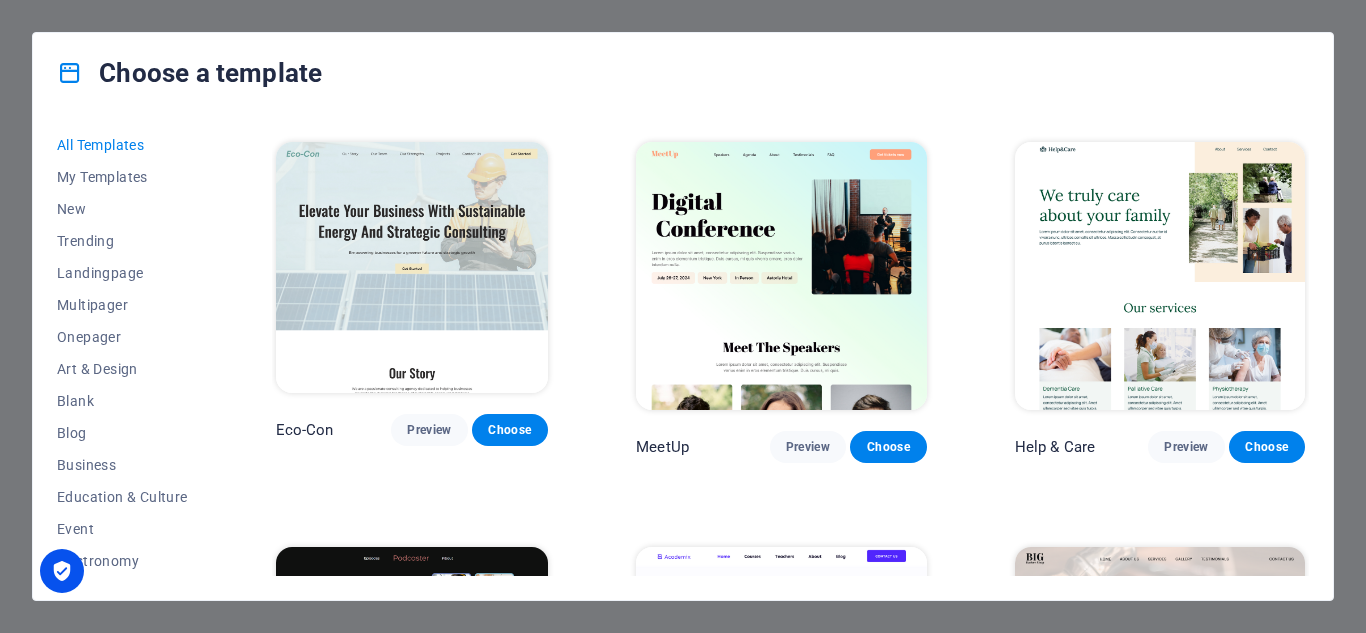 click at bounding box center (1160, 276) 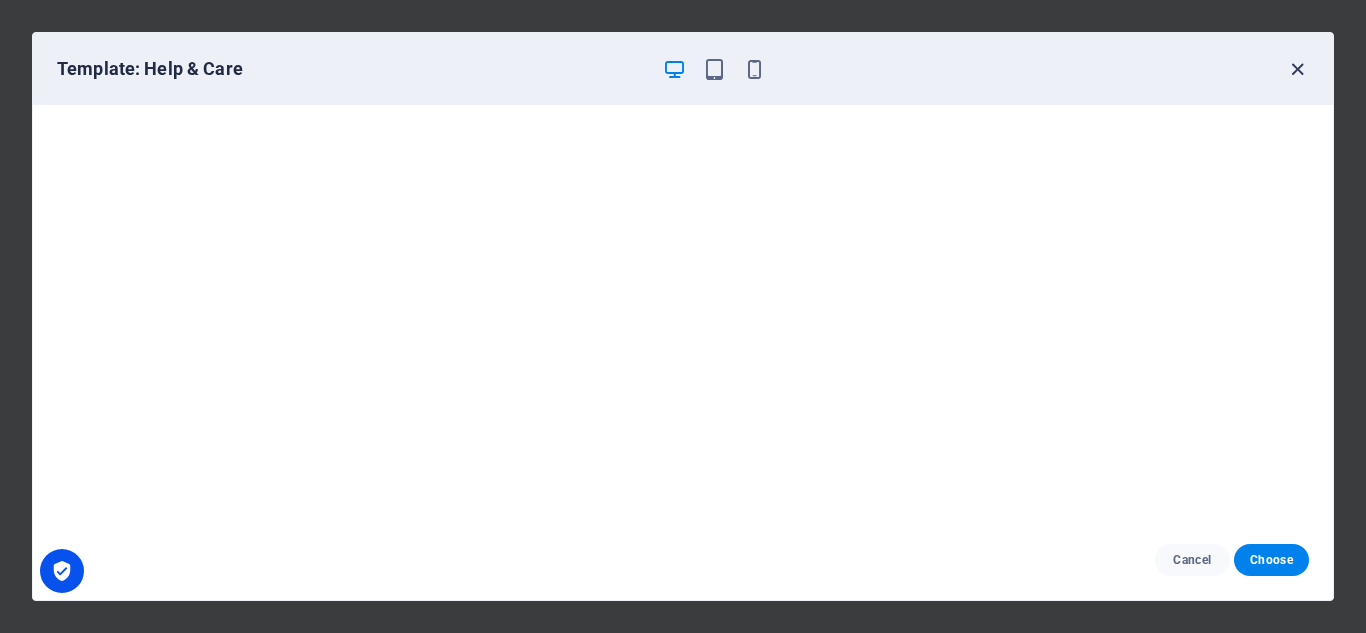 click at bounding box center (1297, 69) 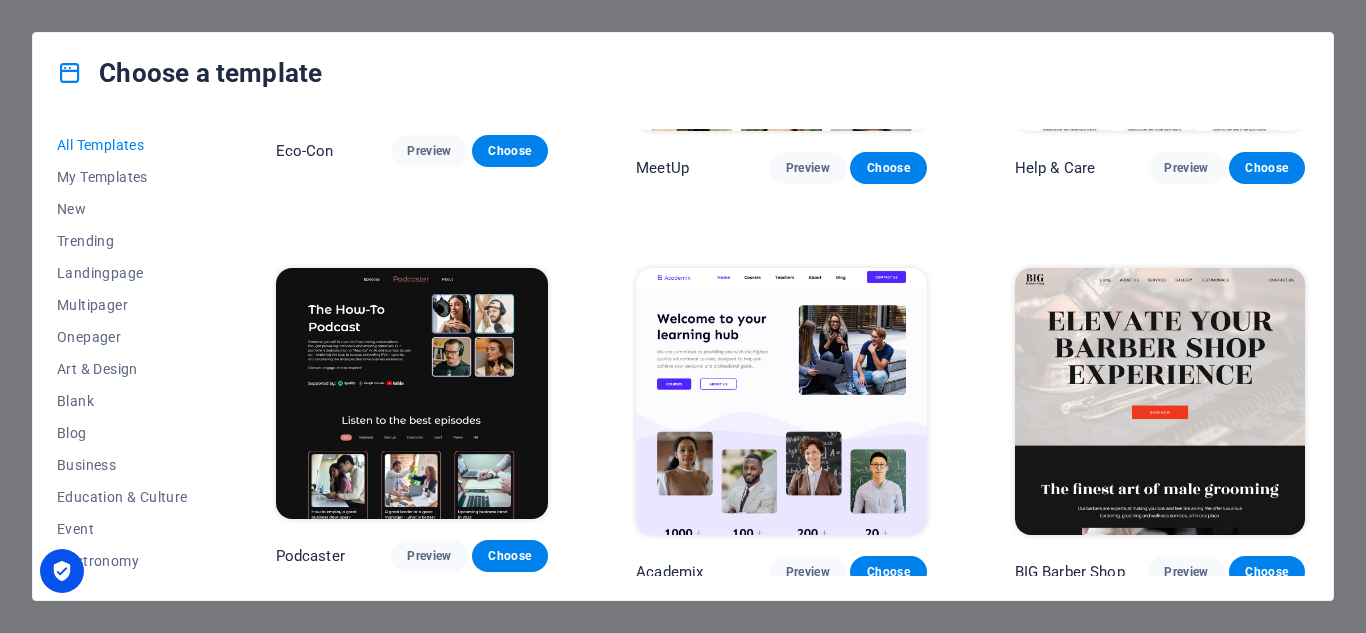 scroll, scrollTop: 1100, scrollLeft: 0, axis: vertical 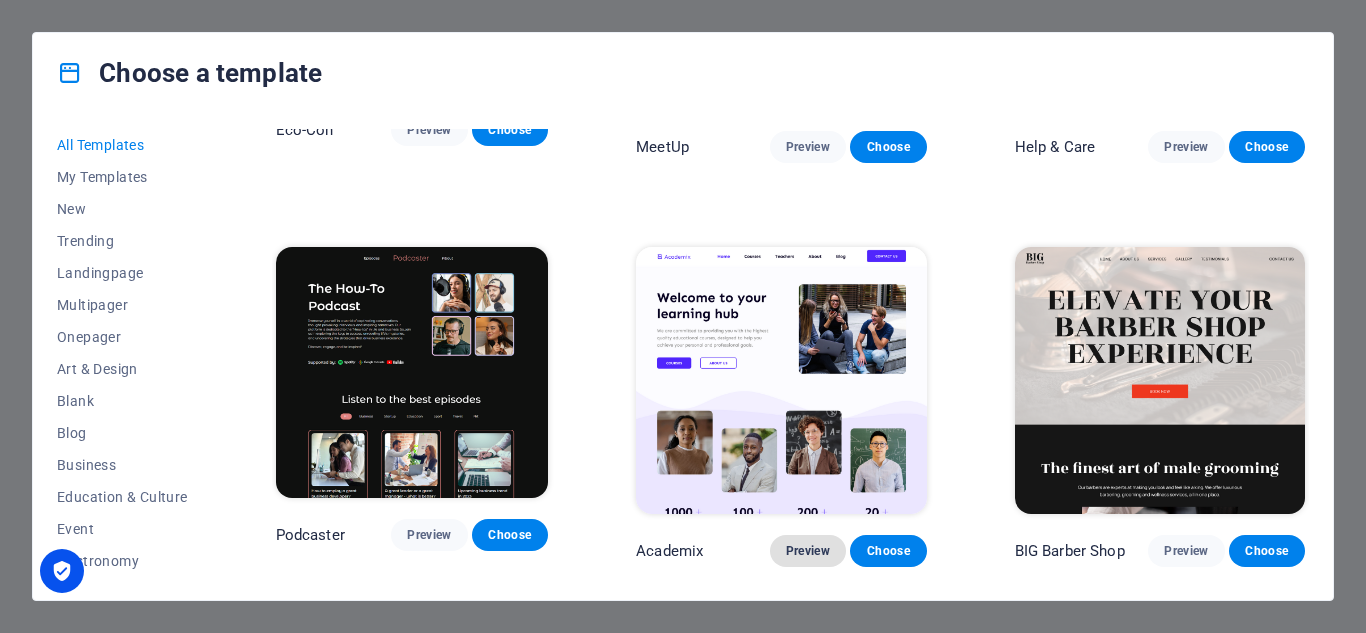 click on "Preview" at bounding box center [808, 551] 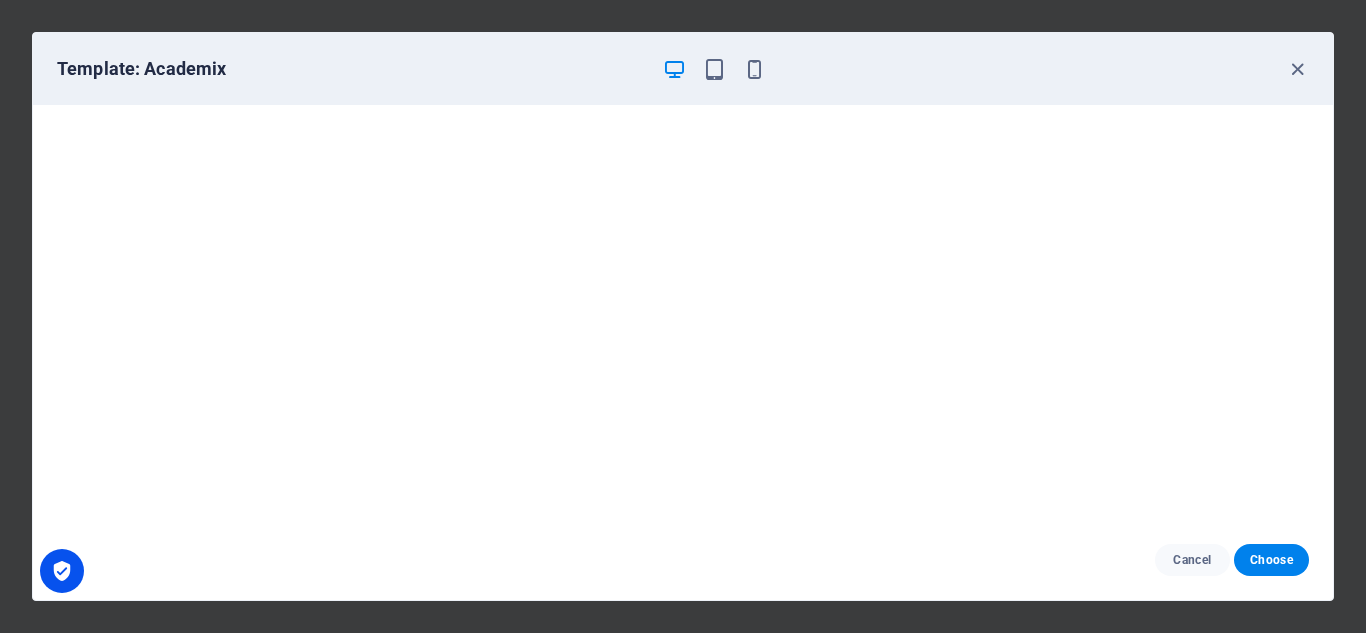scroll, scrollTop: 5, scrollLeft: 0, axis: vertical 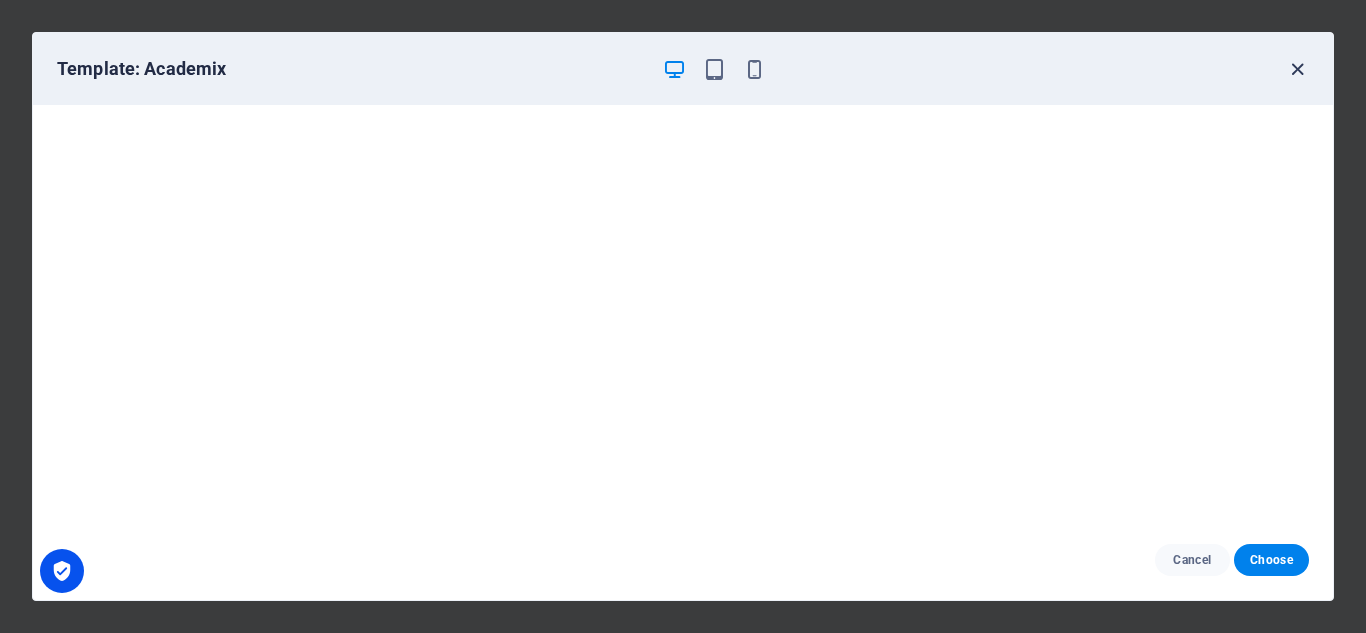 click at bounding box center [1297, 69] 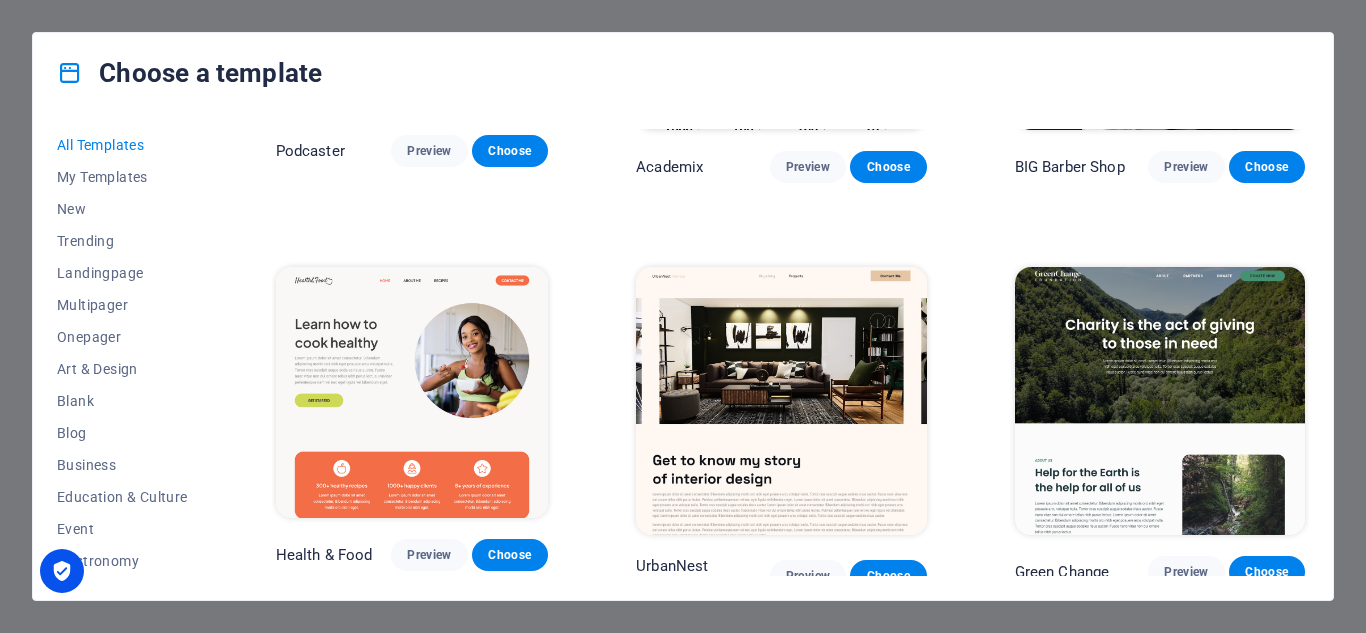 scroll, scrollTop: 1500, scrollLeft: 0, axis: vertical 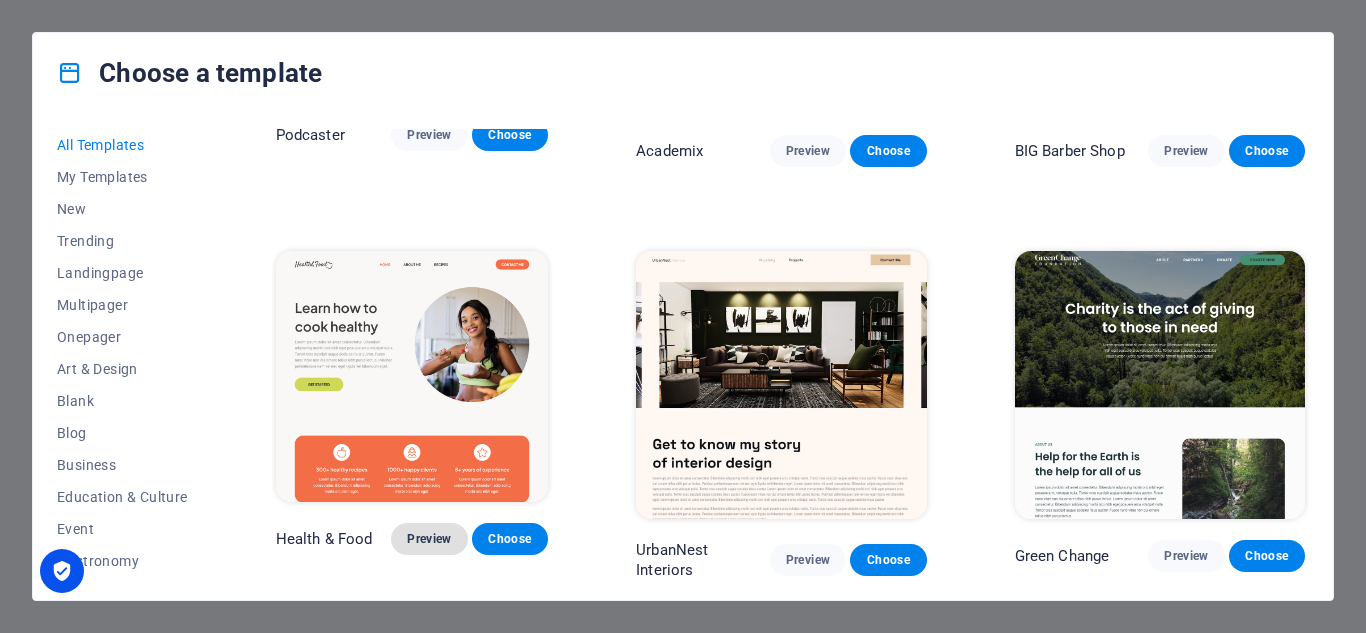 click on "Preview" at bounding box center (429, 539) 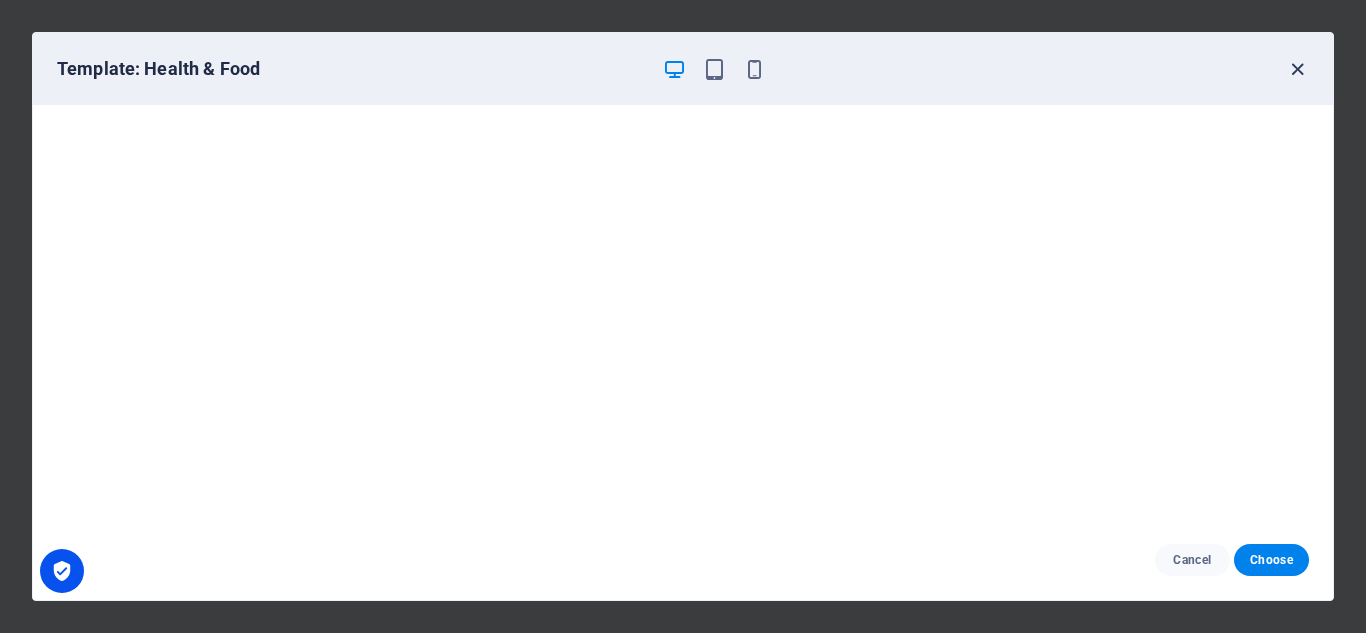 click at bounding box center (1297, 69) 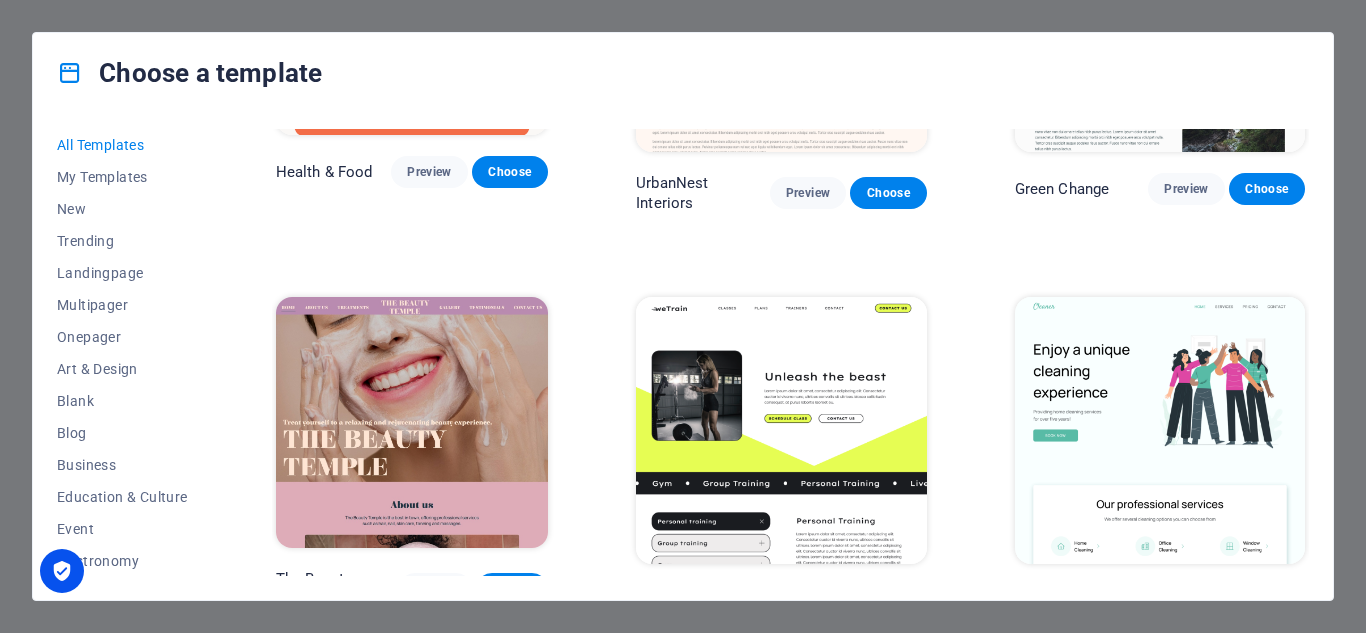 scroll, scrollTop: 1900, scrollLeft: 0, axis: vertical 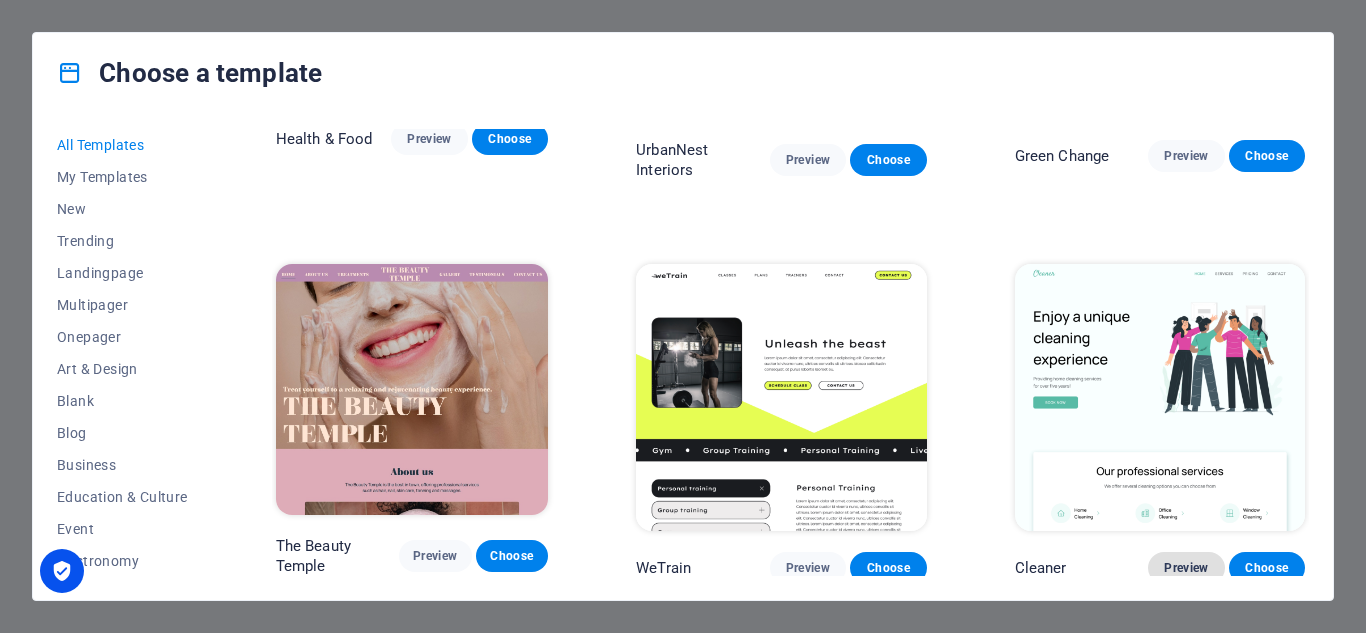 click on "Preview" at bounding box center [1186, 568] 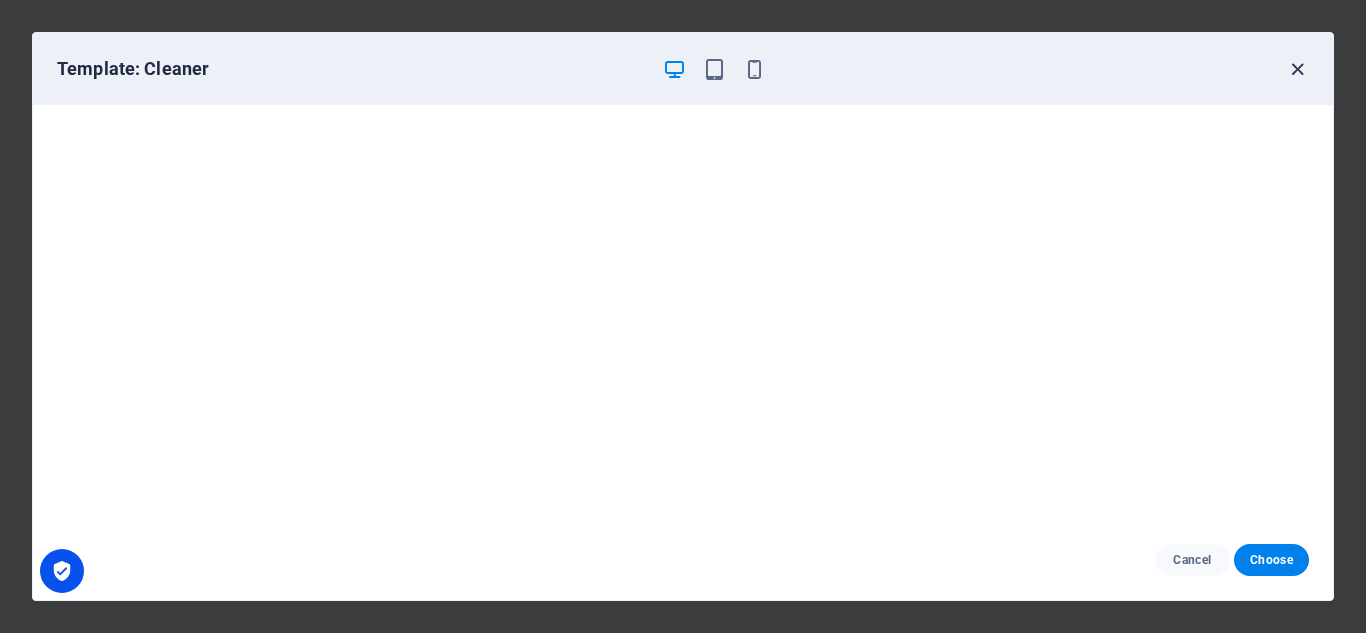 click at bounding box center (1297, 69) 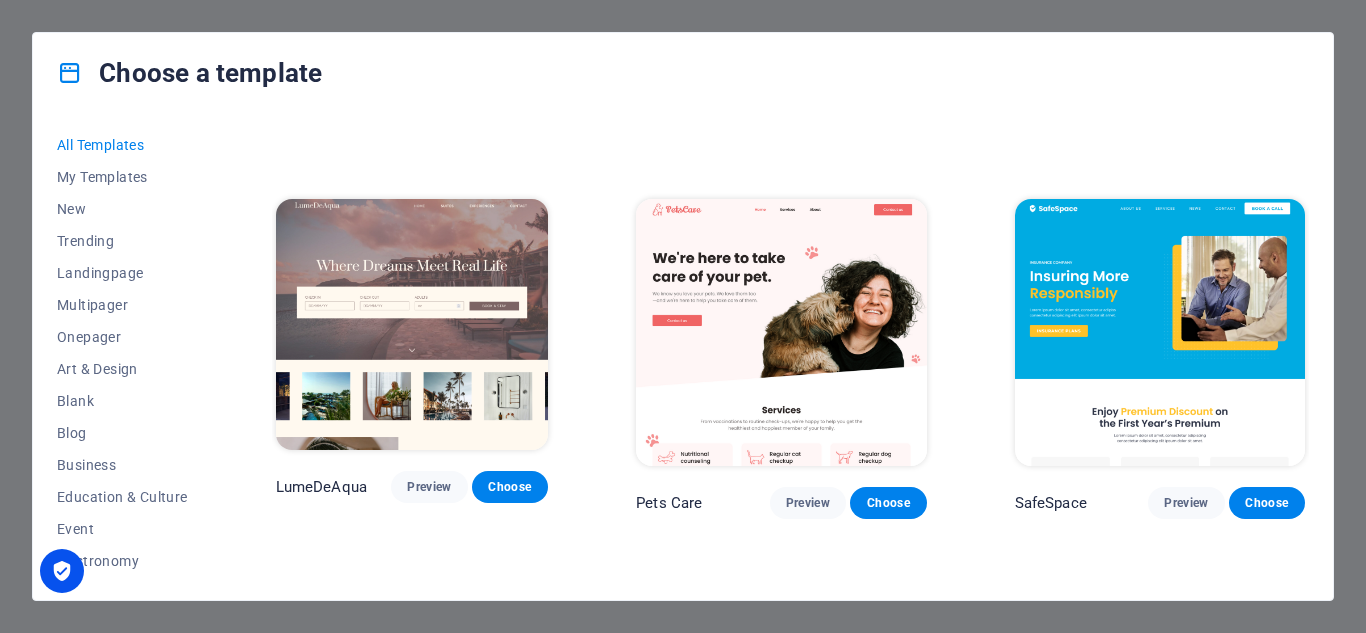 scroll, scrollTop: 2800, scrollLeft: 0, axis: vertical 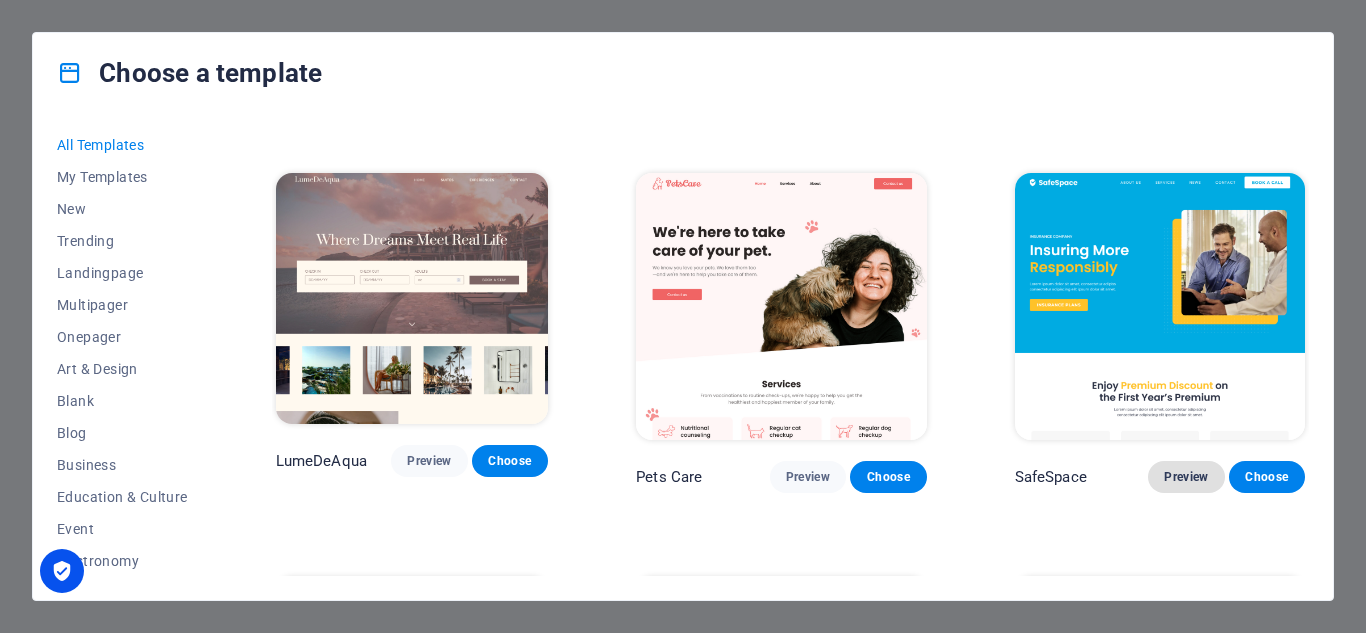 click on "Preview" at bounding box center (1186, 477) 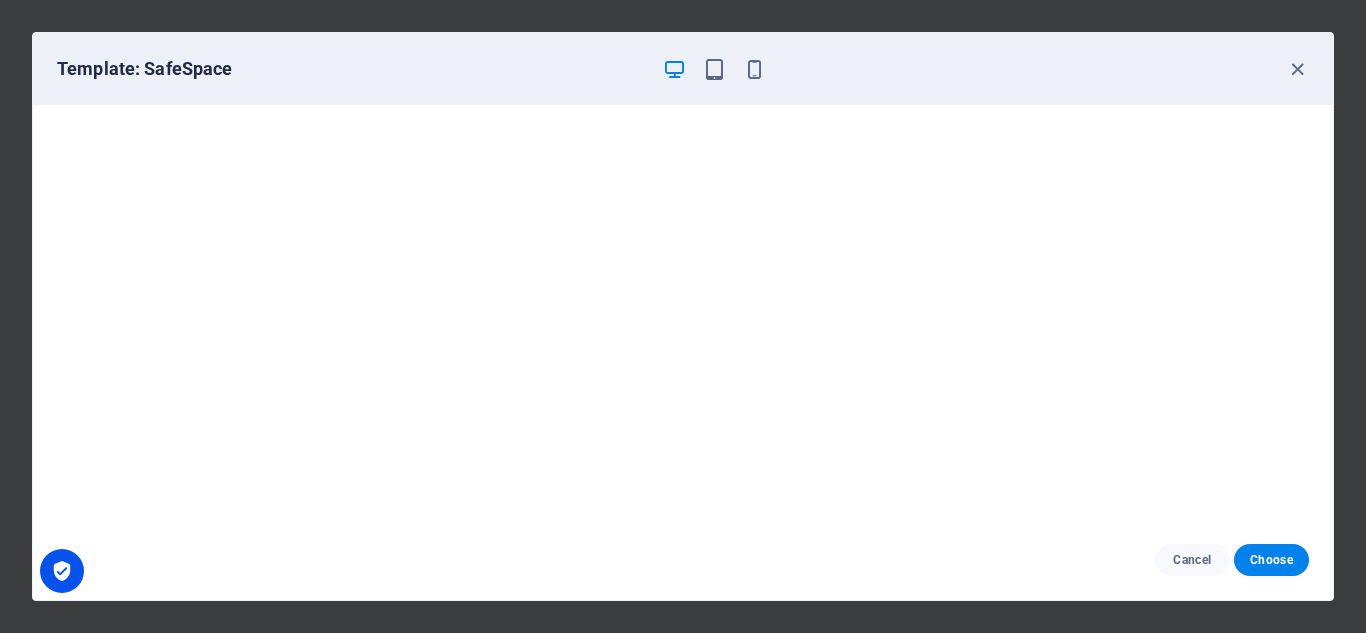scroll, scrollTop: 0, scrollLeft: 0, axis: both 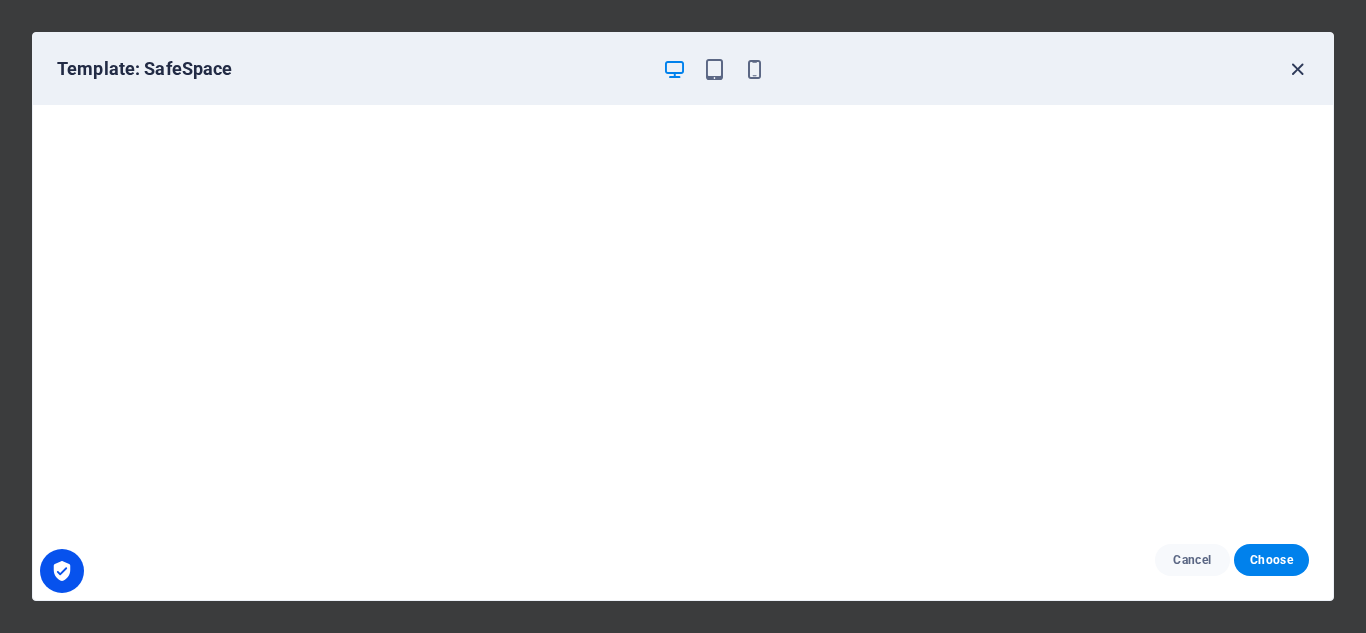 click at bounding box center [1297, 69] 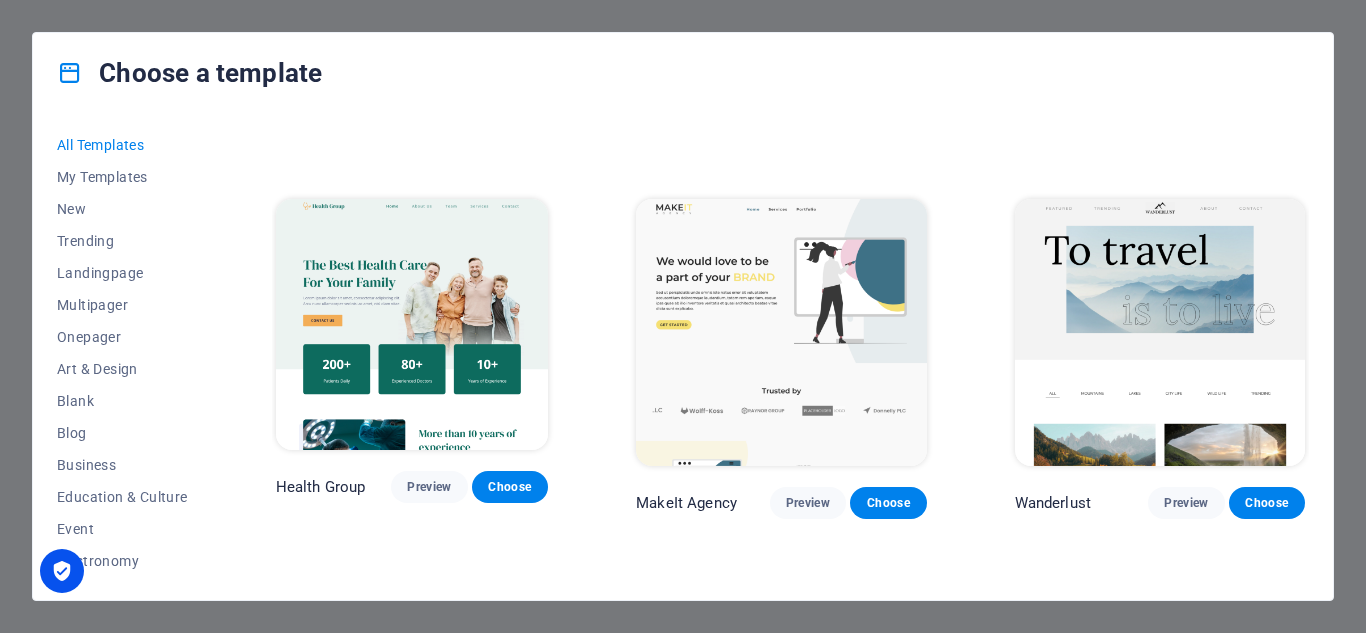 scroll, scrollTop: 3600, scrollLeft: 0, axis: vertical 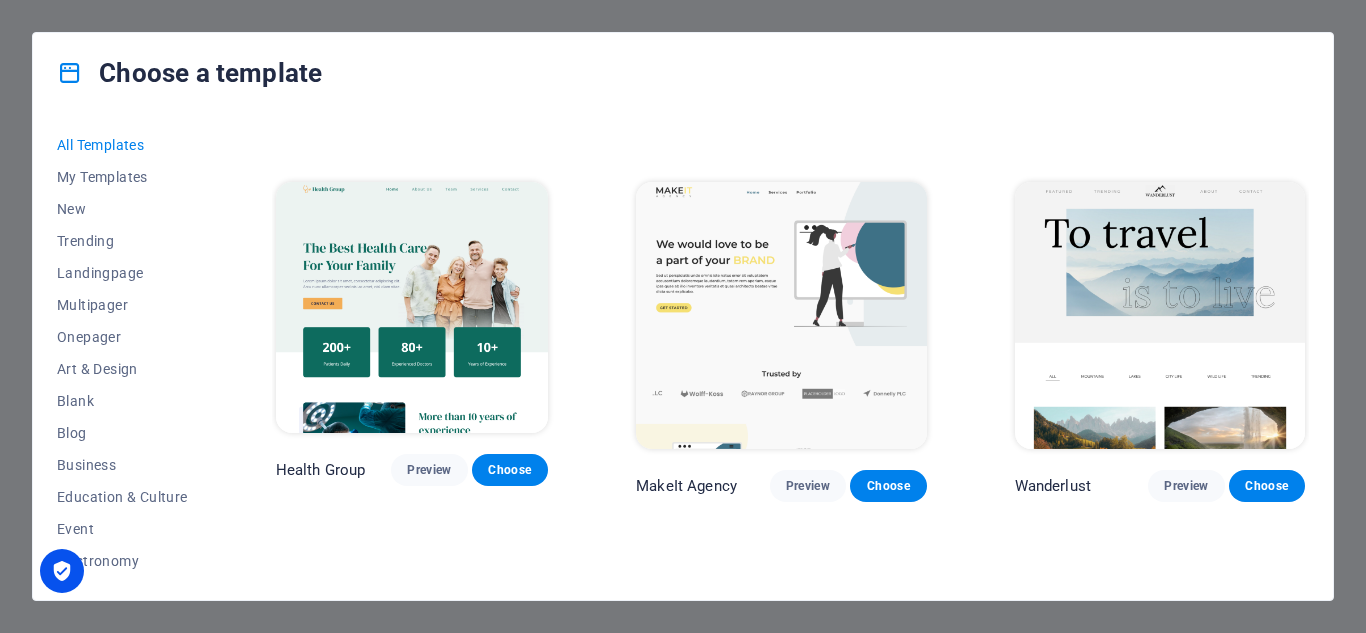click at bounding box center (412, 307) 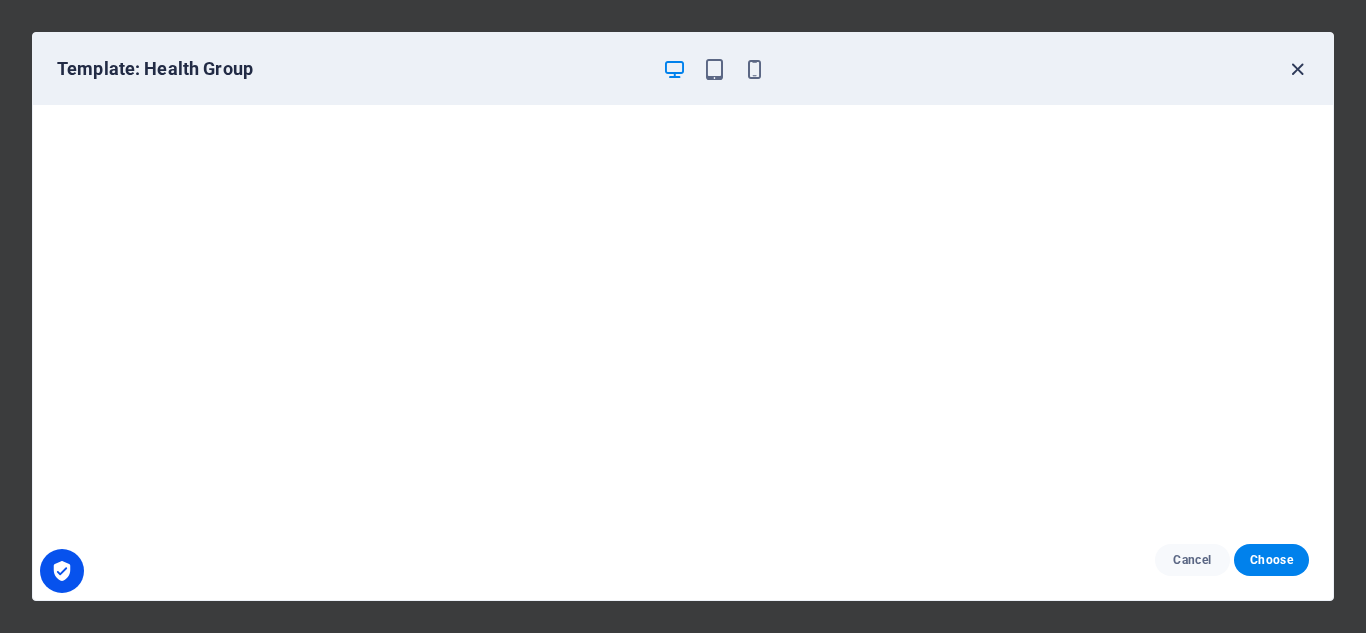 click at bounding box center [1297, 69] 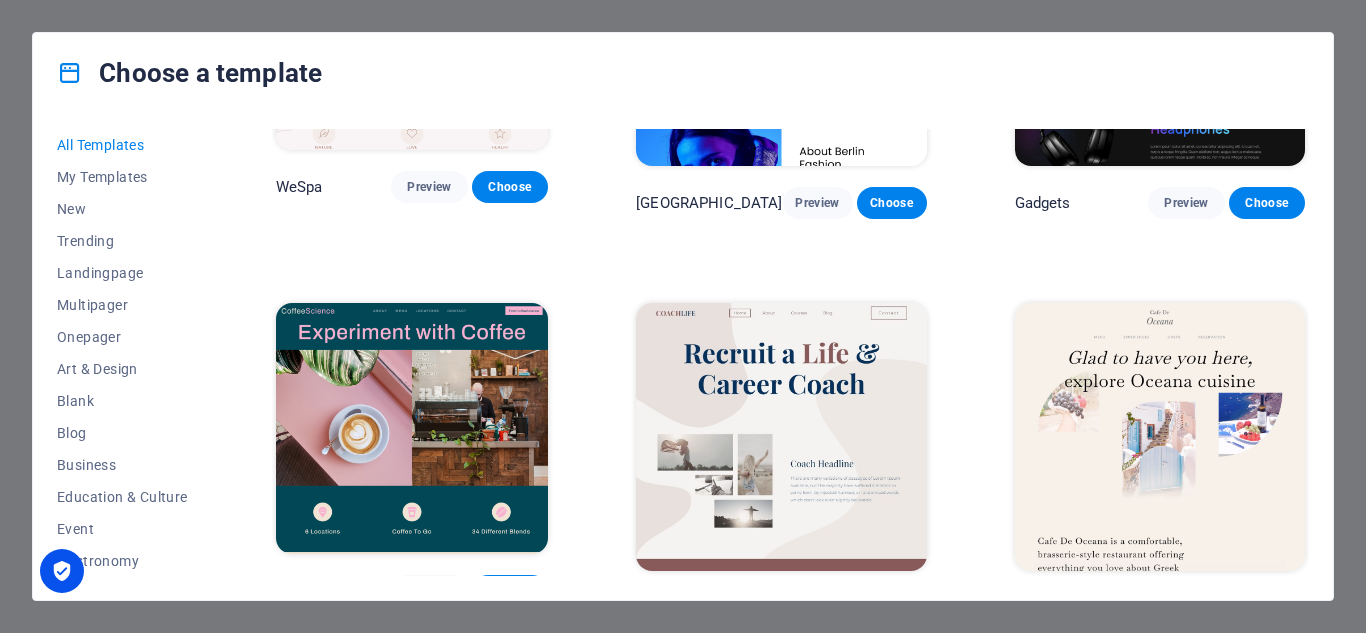 scroll, scrollTop: 4300, scrollLeft: 0, axis: vertical 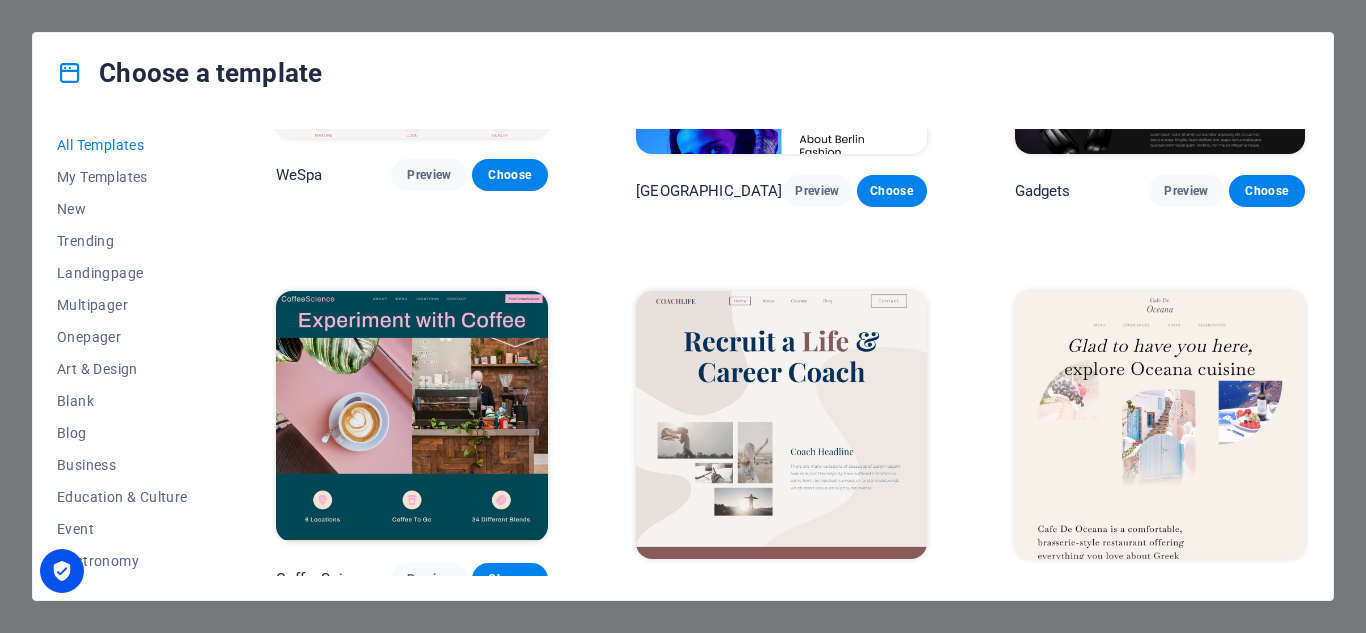 click at bounding box center (781, 425) 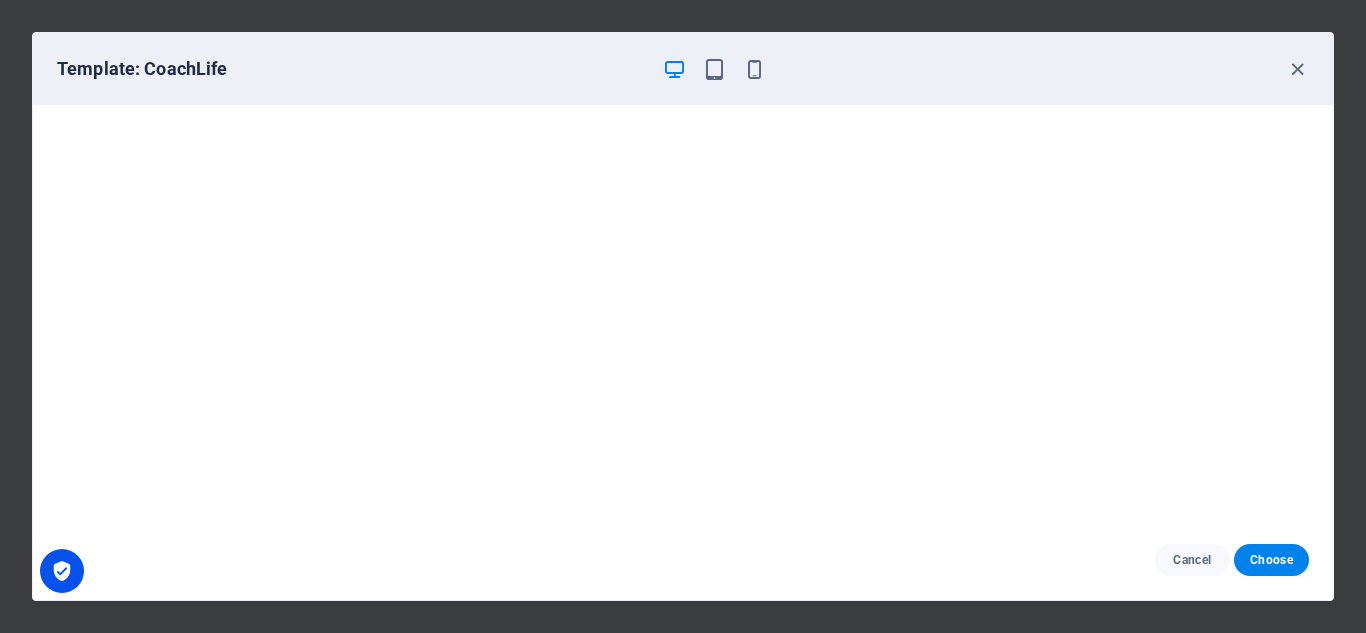 scroll, scrollTop: 0, scrollLeft: 0, axis: both 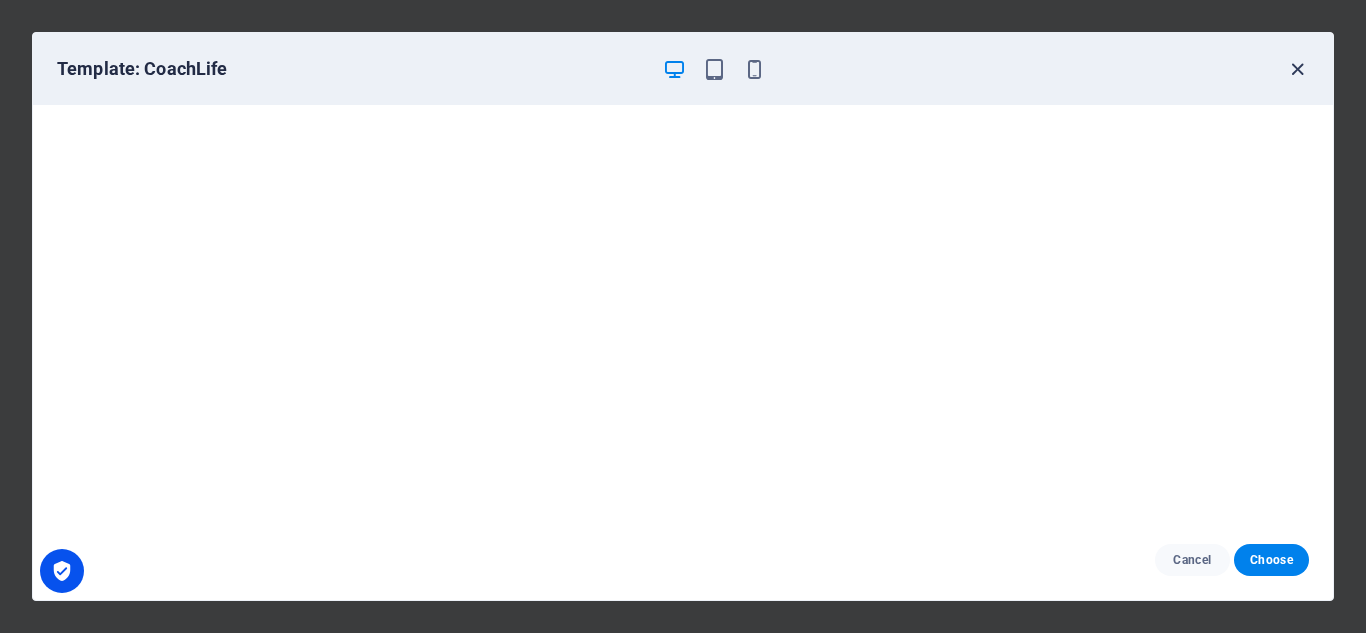click at bounding box center (1297, 69) 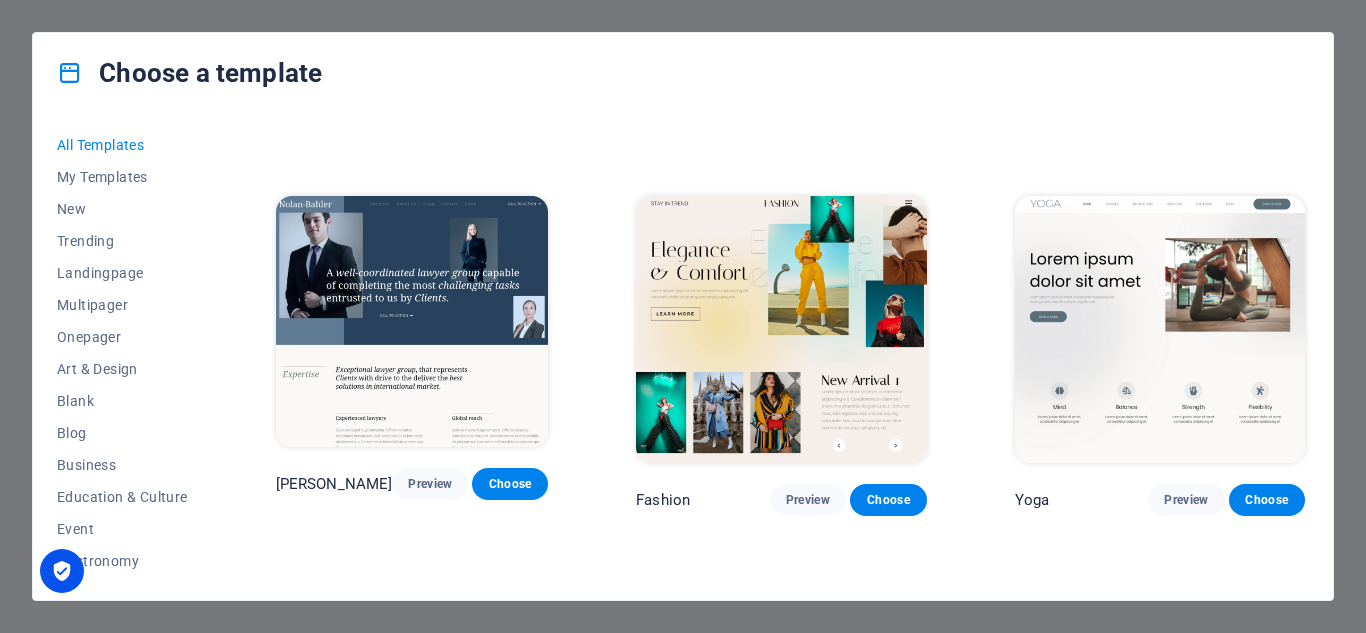 scroll, scrollTop: 5600, scrollLeft: 0, axis: vertical 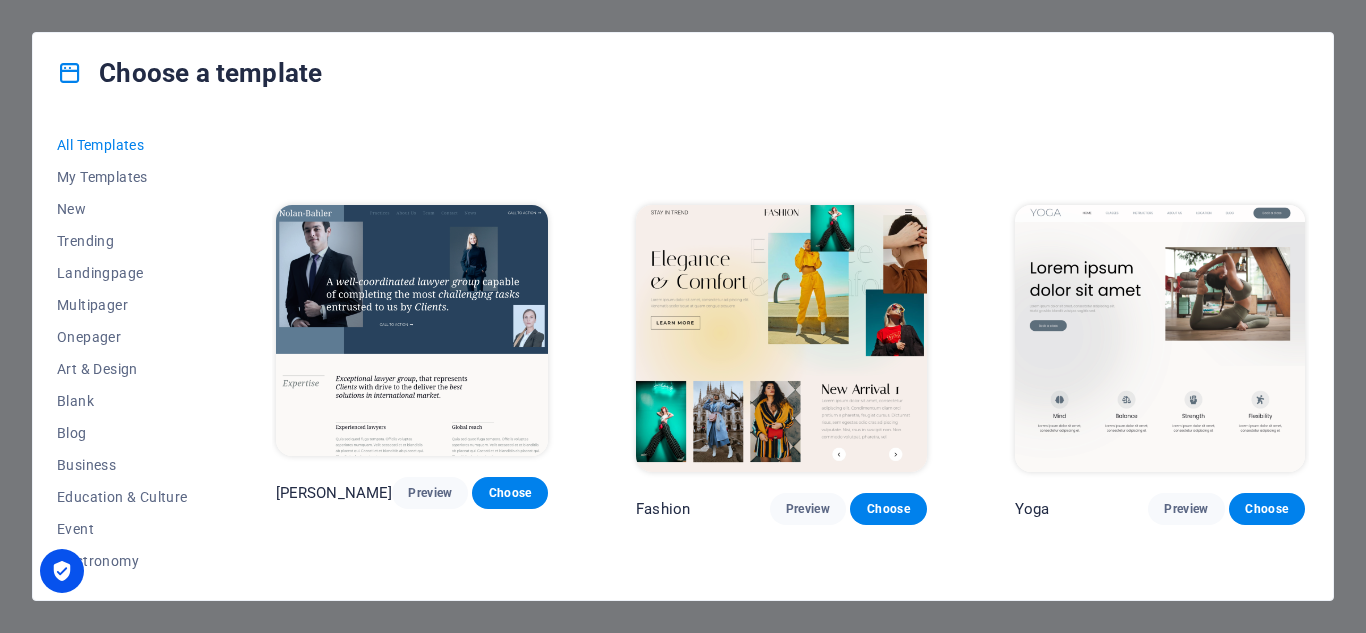 click at bounding box center [1160, 339] 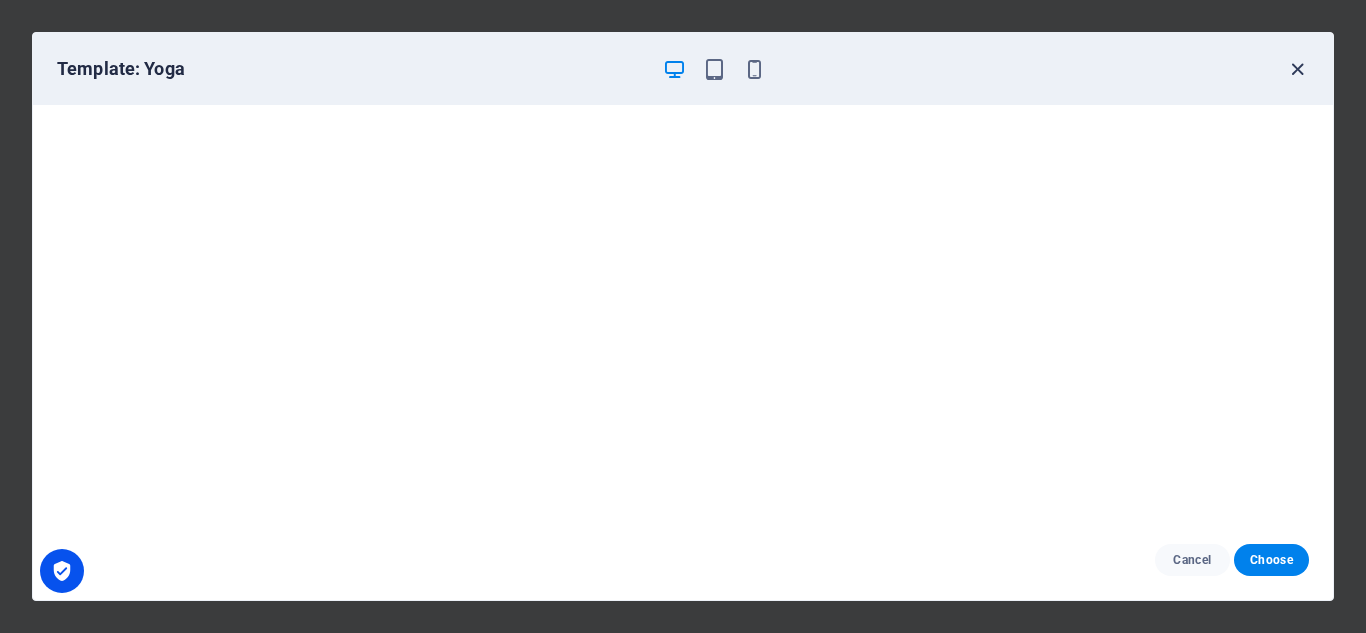 click at bounding box center (1297, 69) 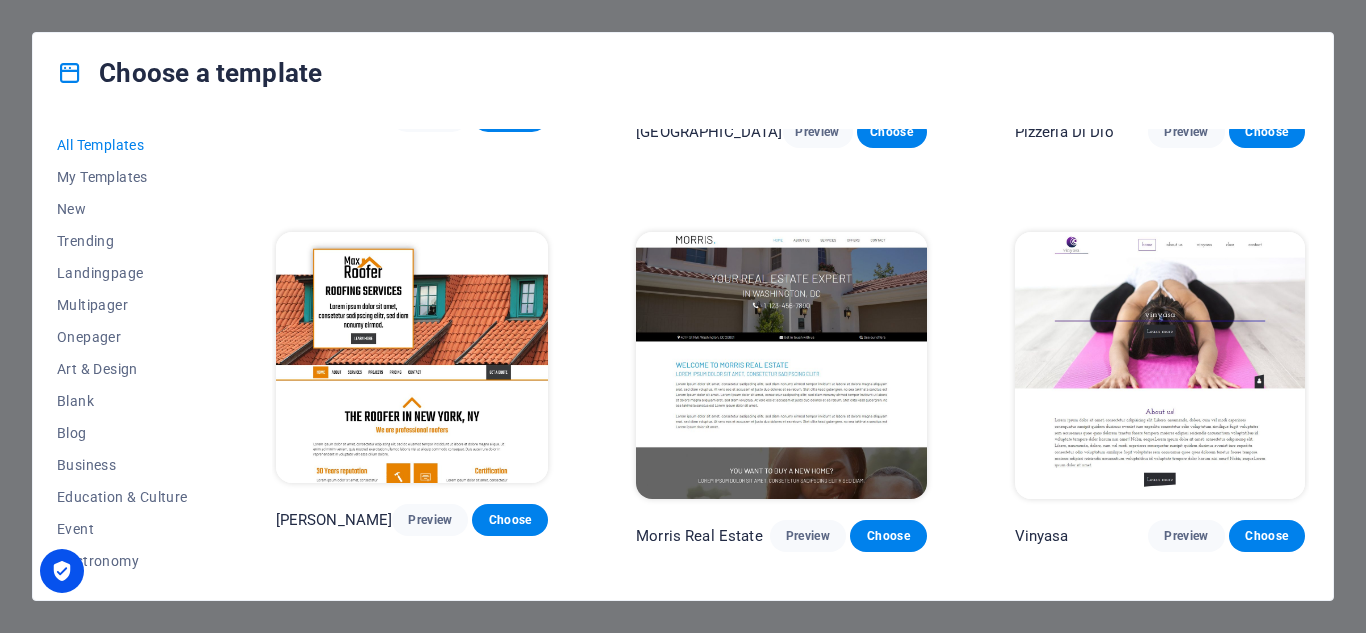 scroll, scrollTop: 7800, scrollLeft: 0, axis: vertical 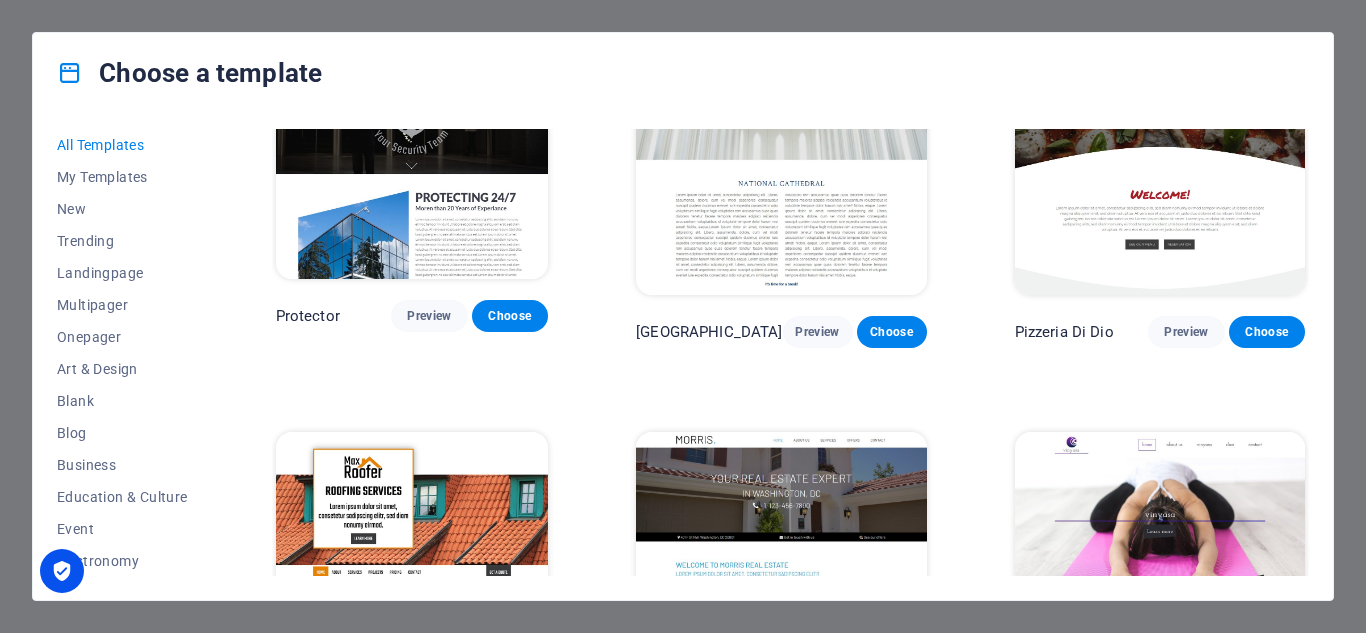 click at bounding box center [1160, 566] 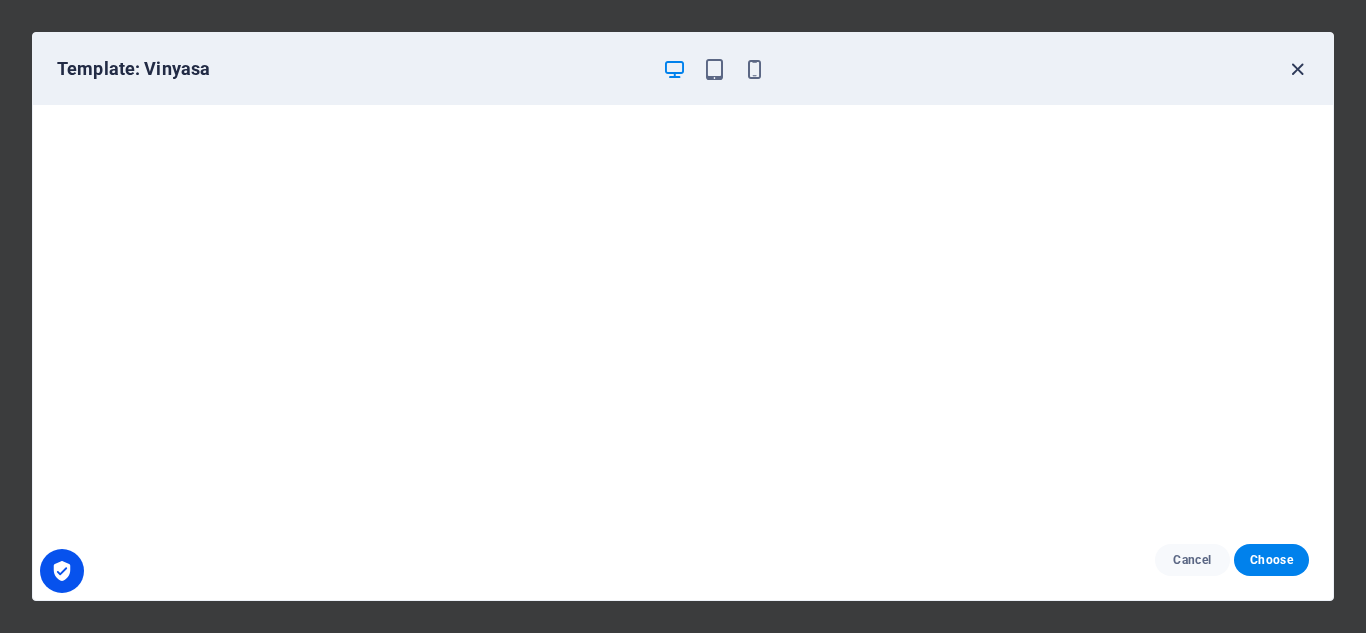 click at bounding box center [1297, 69] 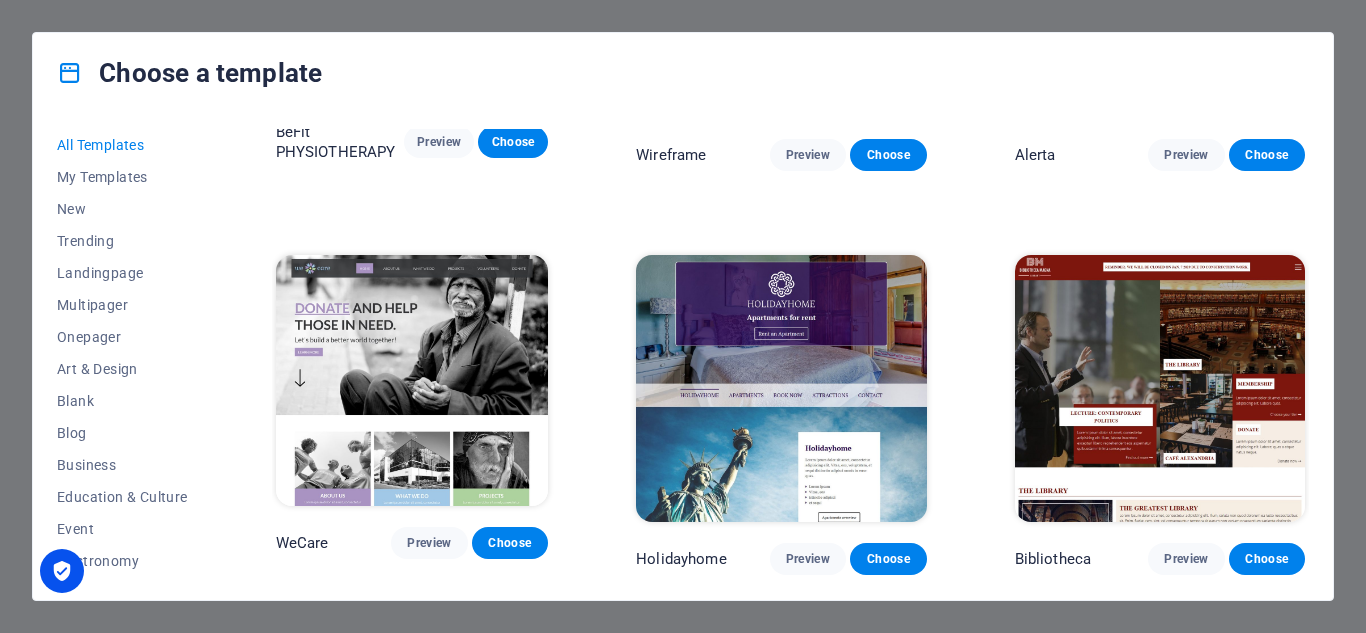 scroll, scrollTop: 9900, scrollLeft: 0, axis: vertical 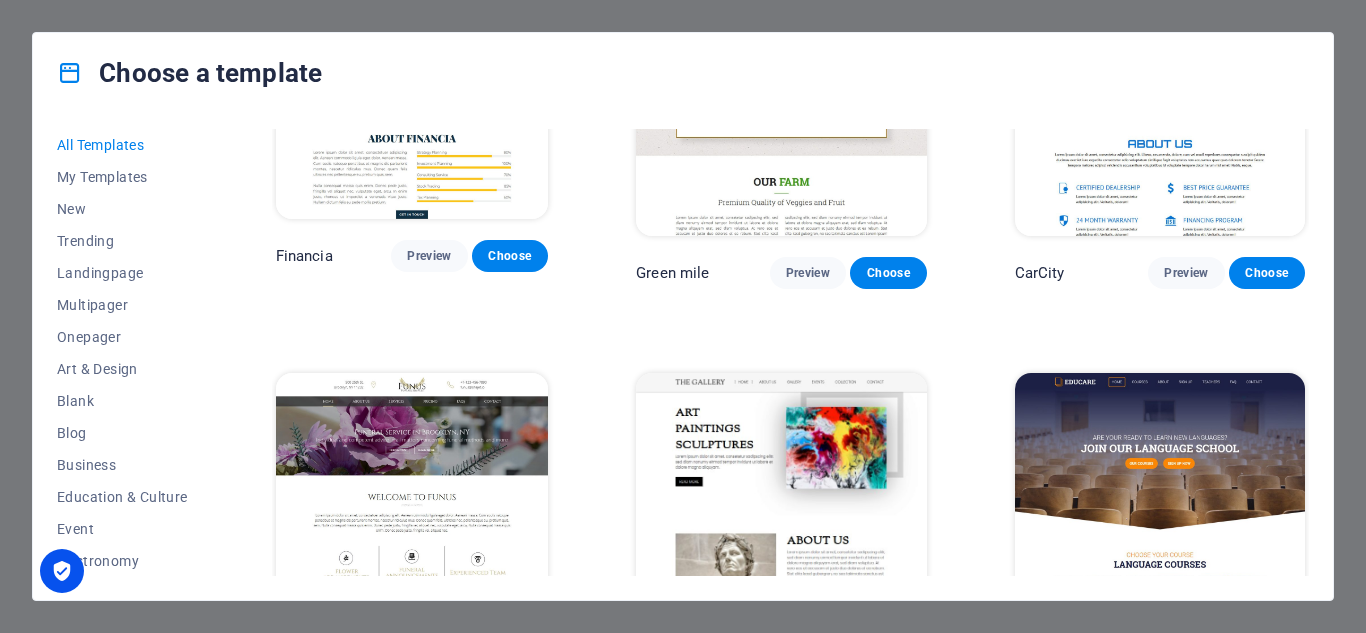 click at bounding box center [1160, 507] 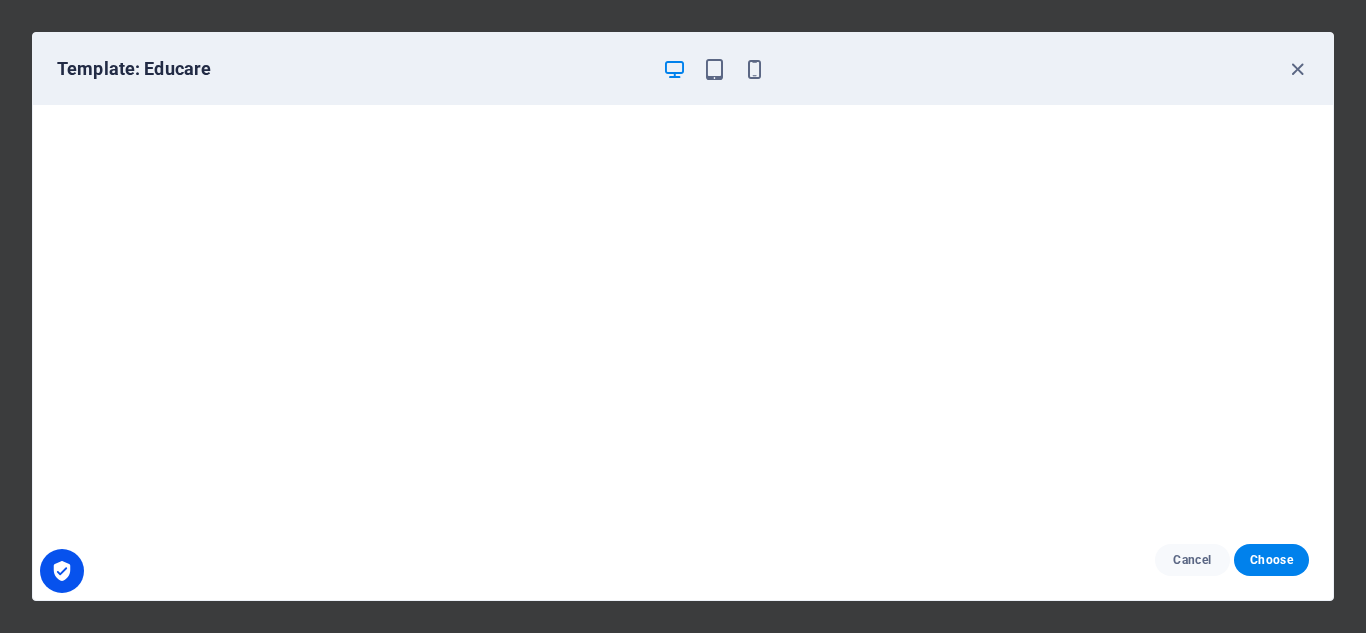 scroll, scrollTop: 5, scrollLeft: 0, axis: vertical 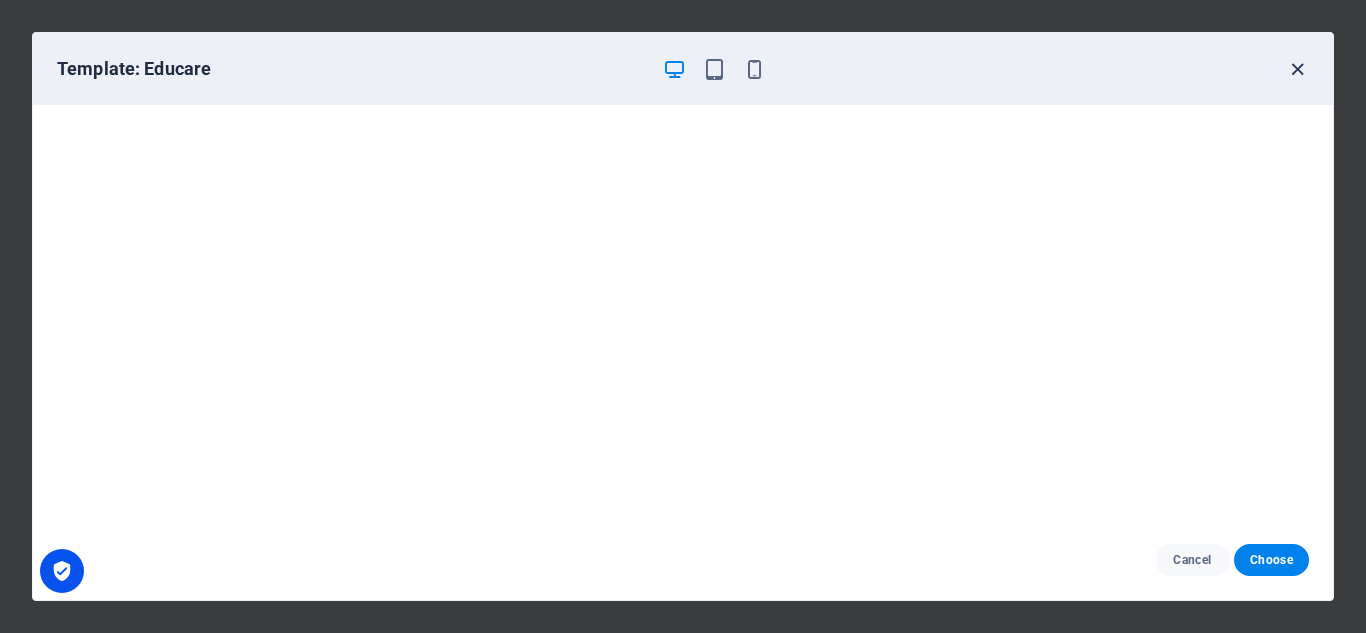 click at bounding box center [1297, 69] 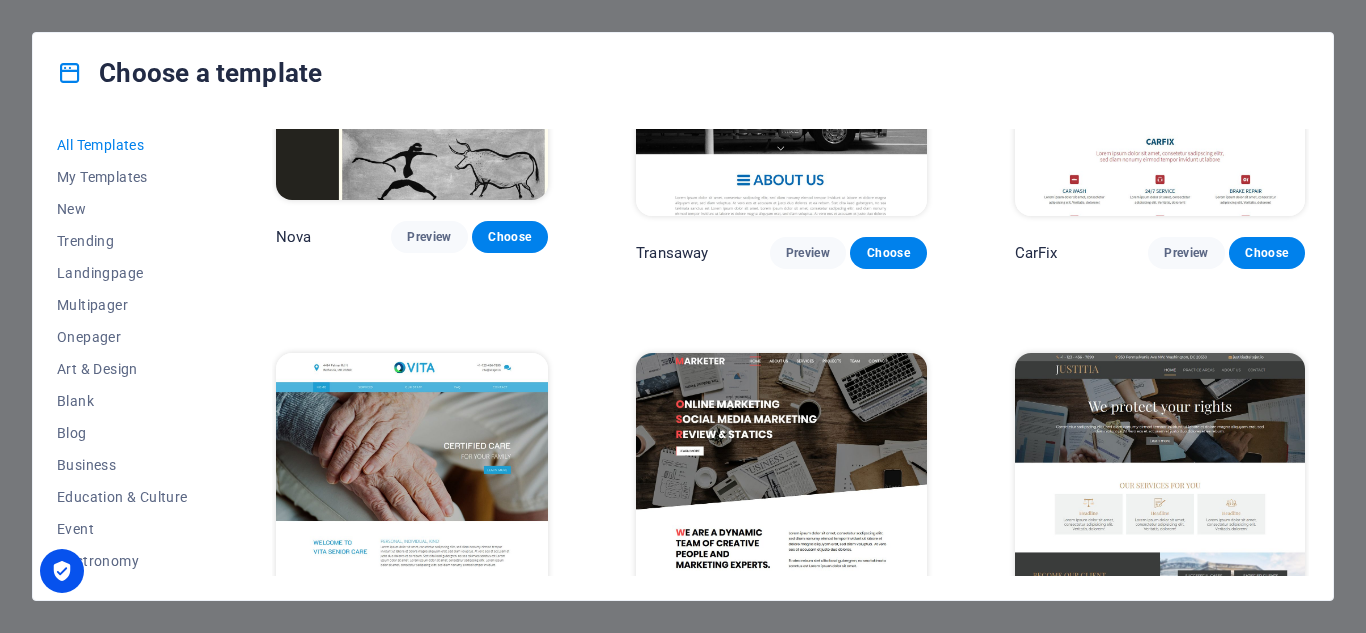 scroll, scrollTop: 15600, scrollLeft: 0, axis: vertical 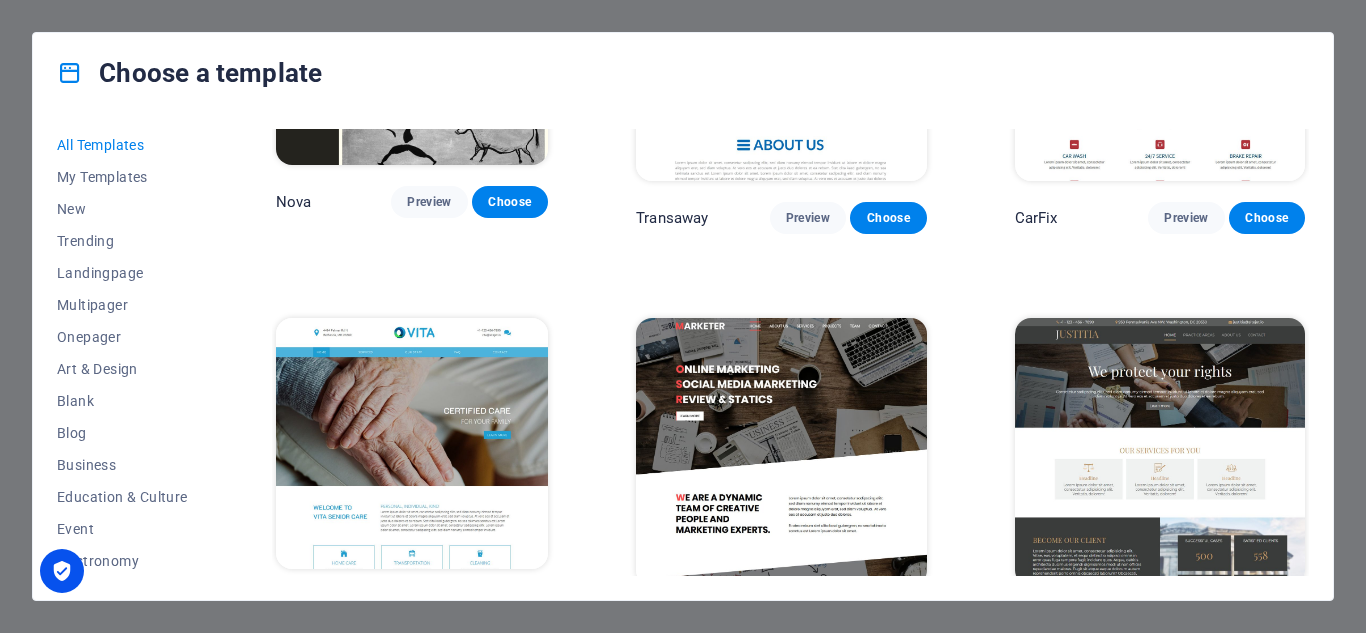 click at bounding box center [412, 443] 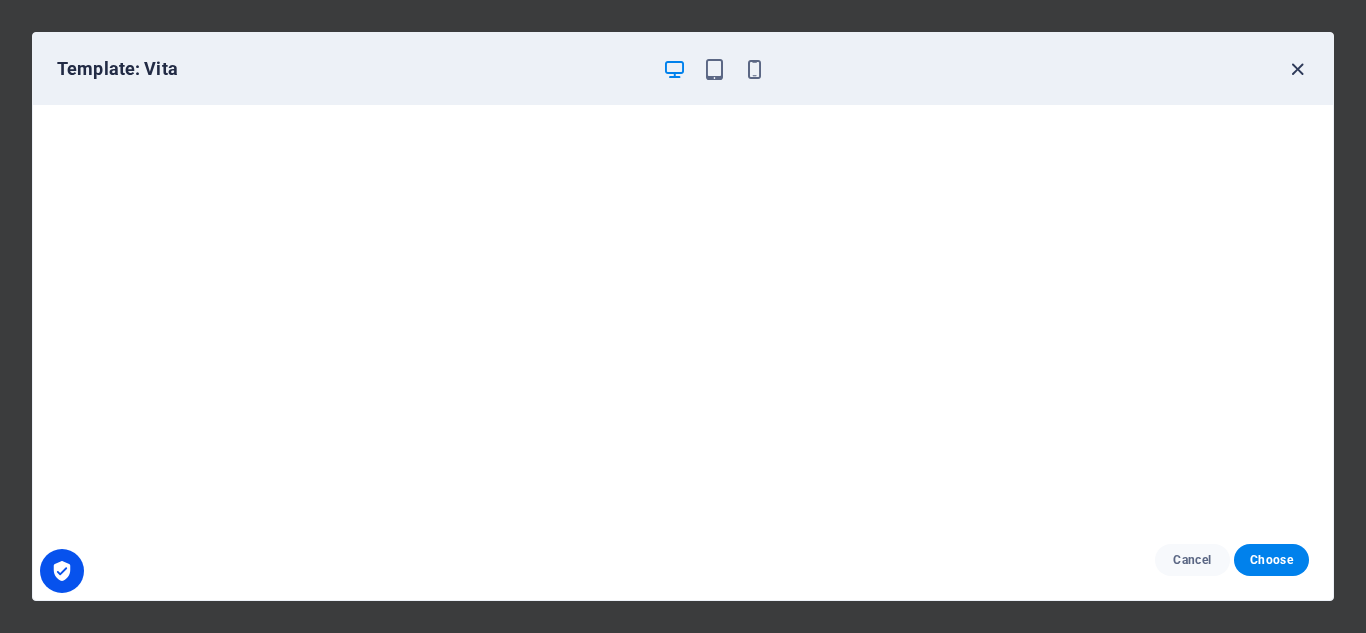 click at bounding box center [1297, 69] 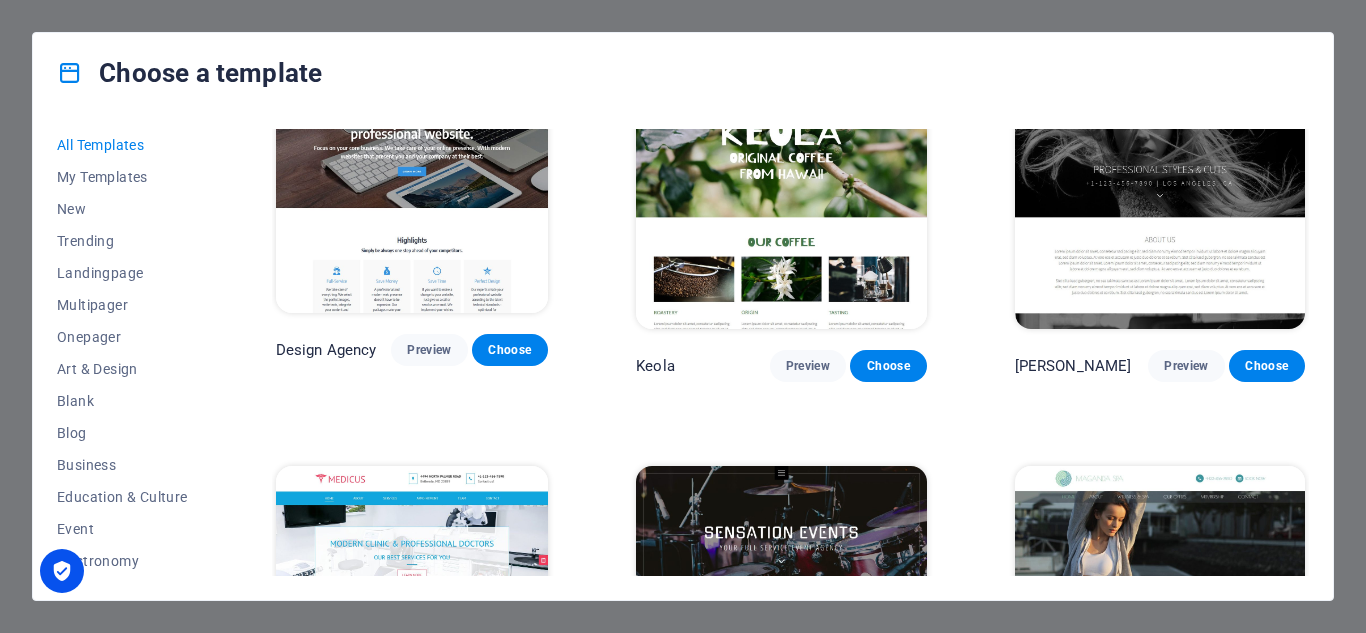 scroll, scrollTop: 16600, scrollLeft: 0, axis: vertical 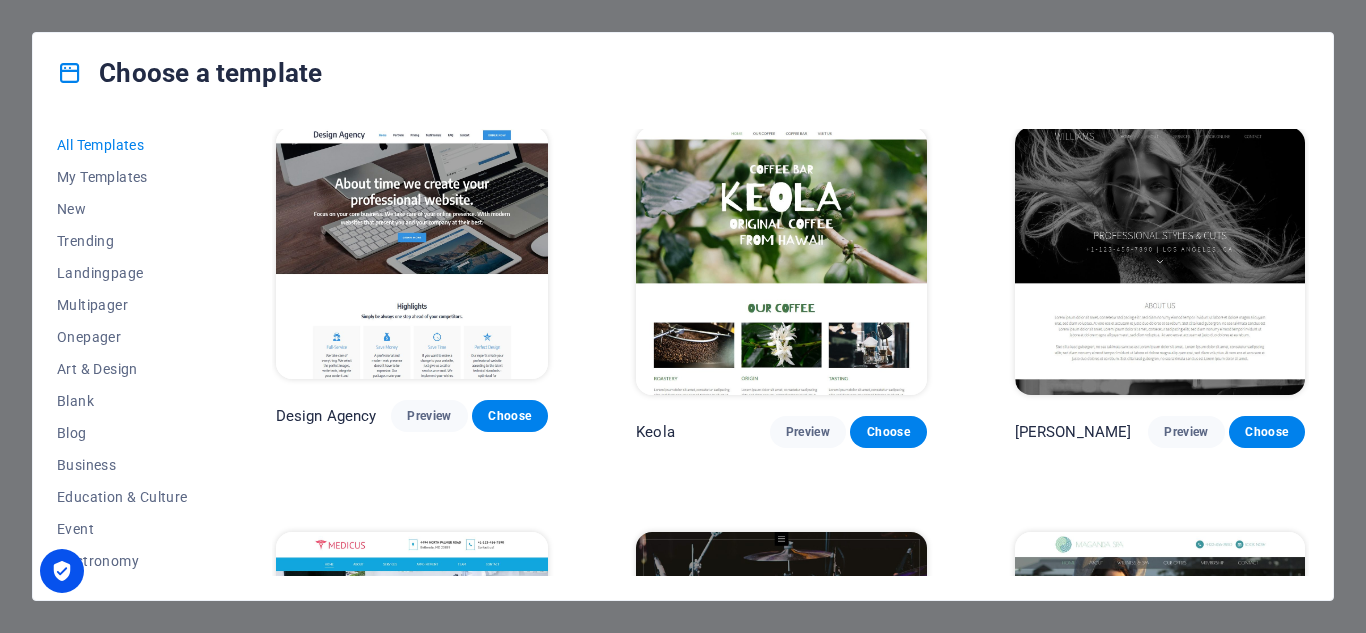 click at bounding box center (1160, 666) 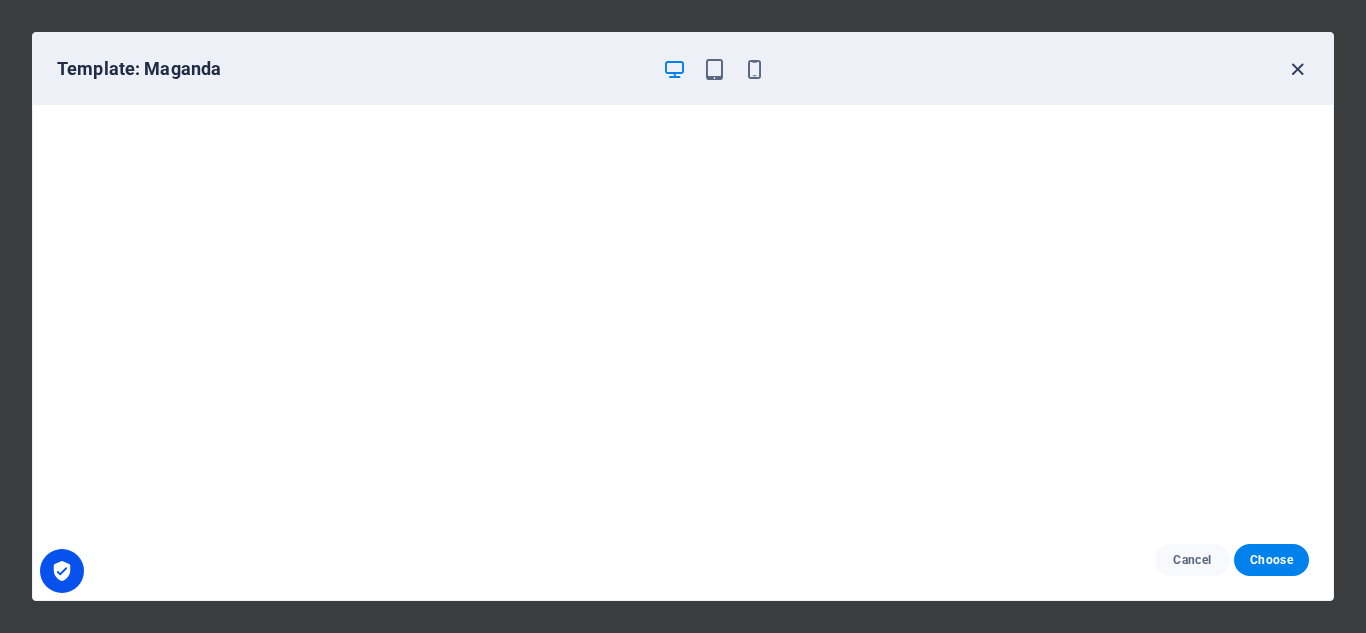 click at bounding box center [1297, 69] 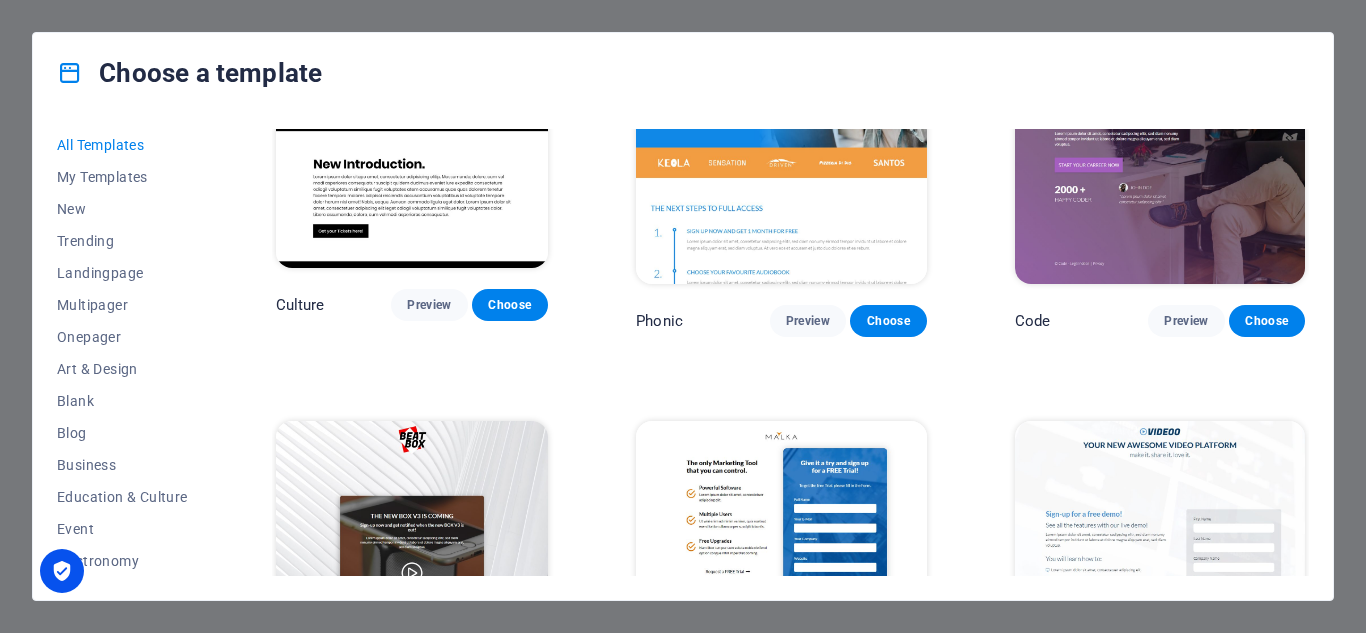 scroll, scrollTop: 18300, scrollLeft: 0, axis: vertical 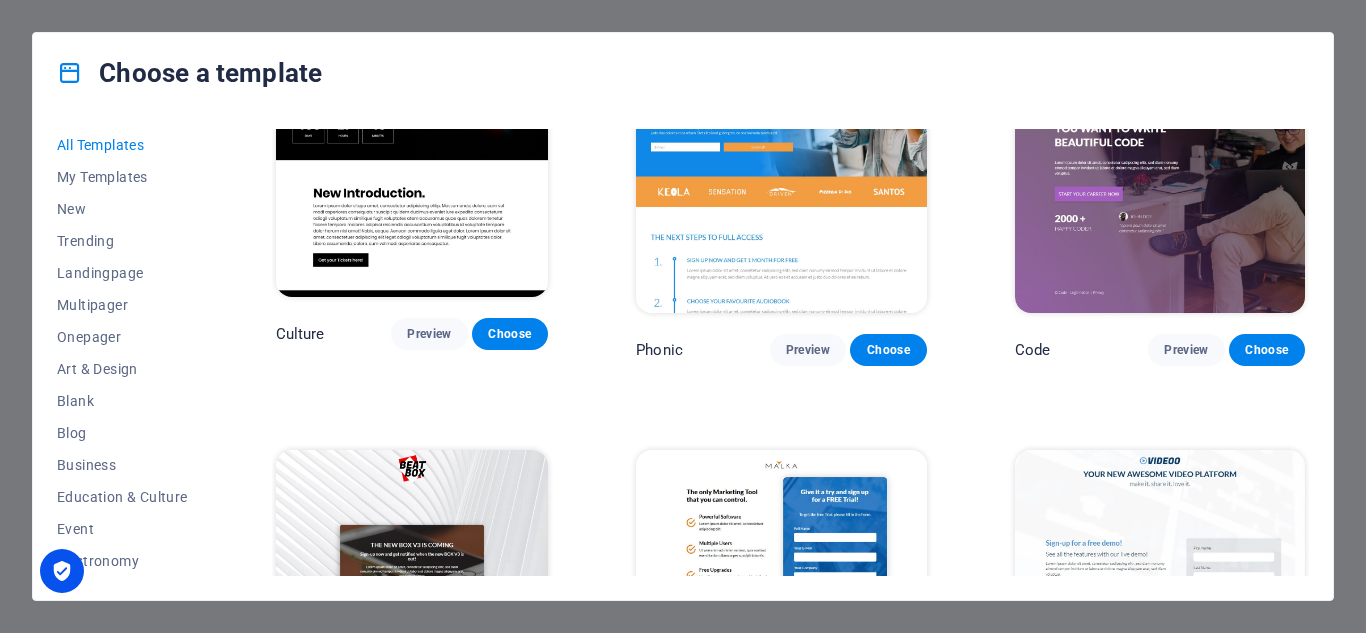click at bounding box center (781, 584) 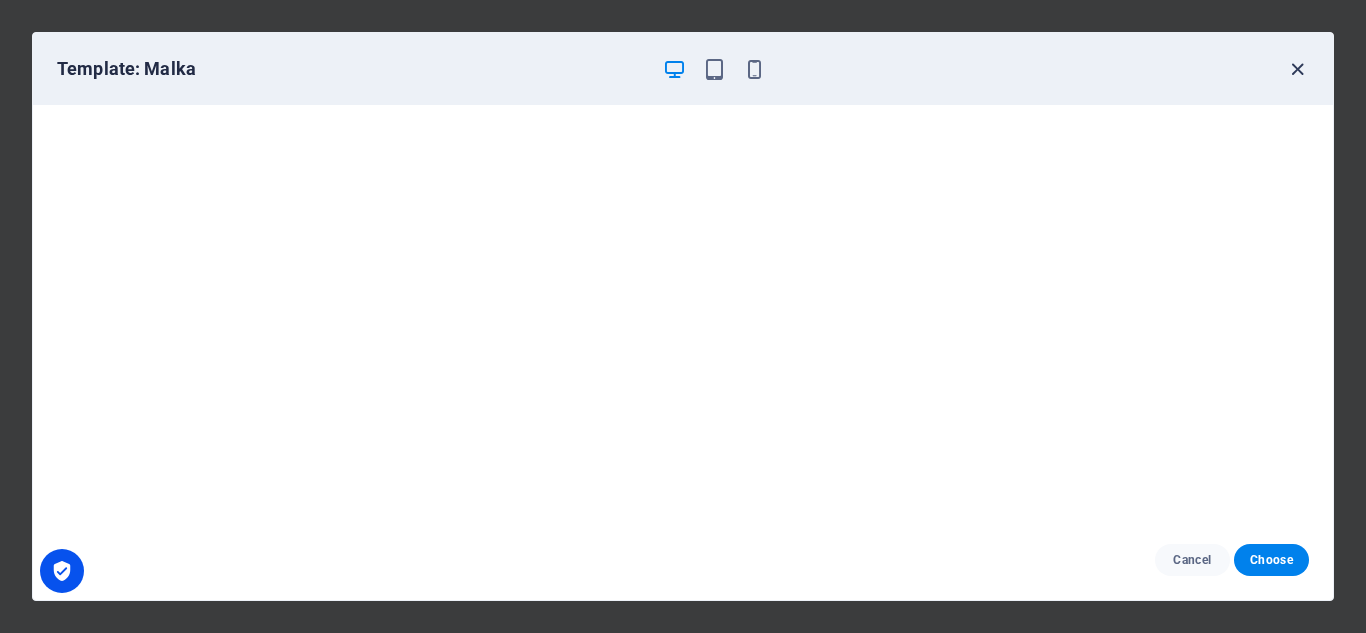click at bounding box center [1297, 69] 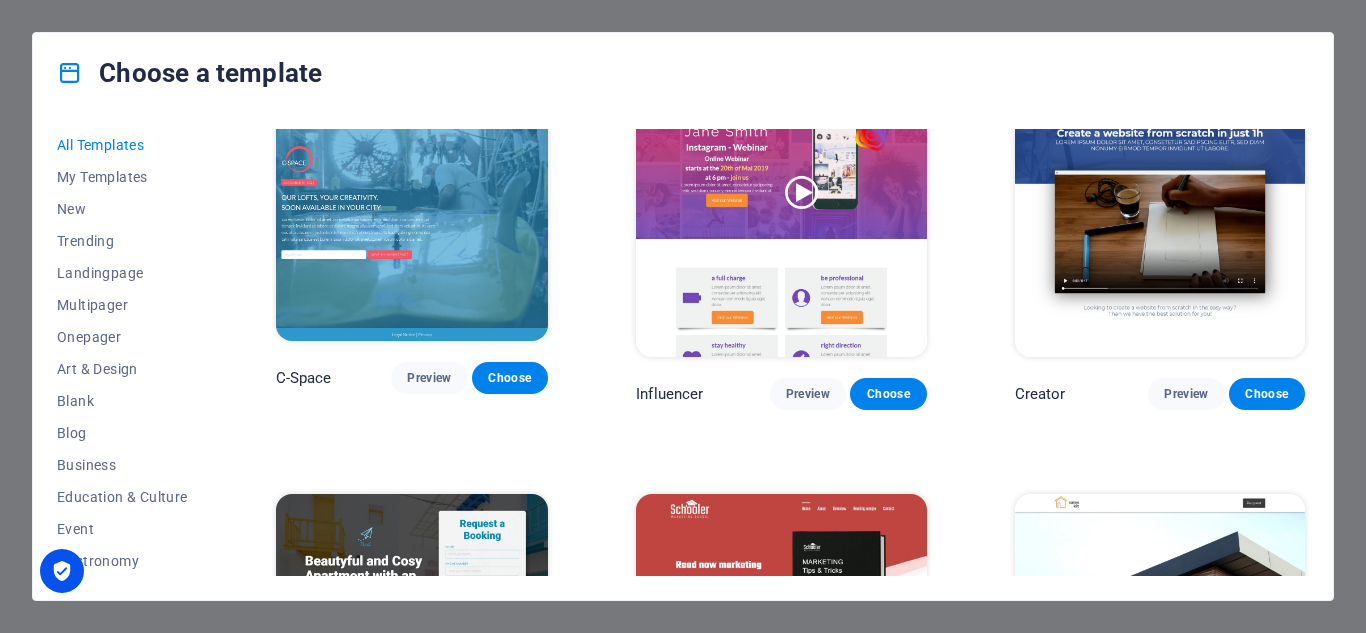scroll, scrollTop: 19900, scrollLeft: 0, axis: vertical 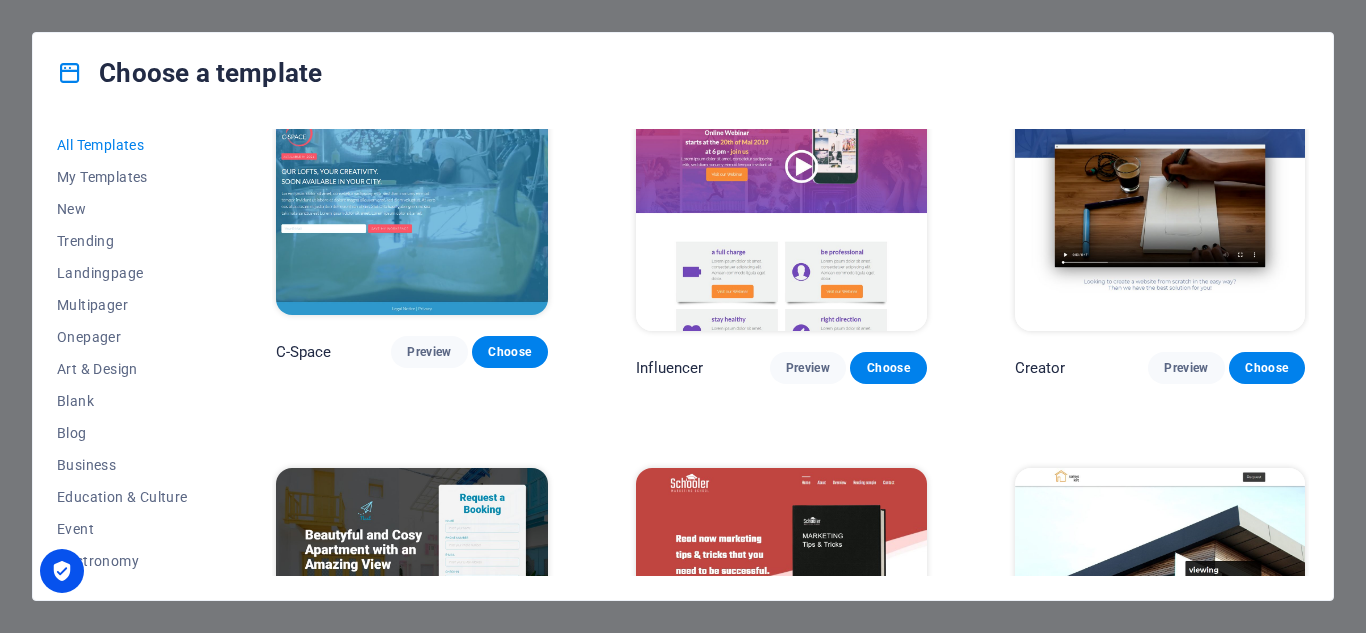click at bounding box center [412, 593] 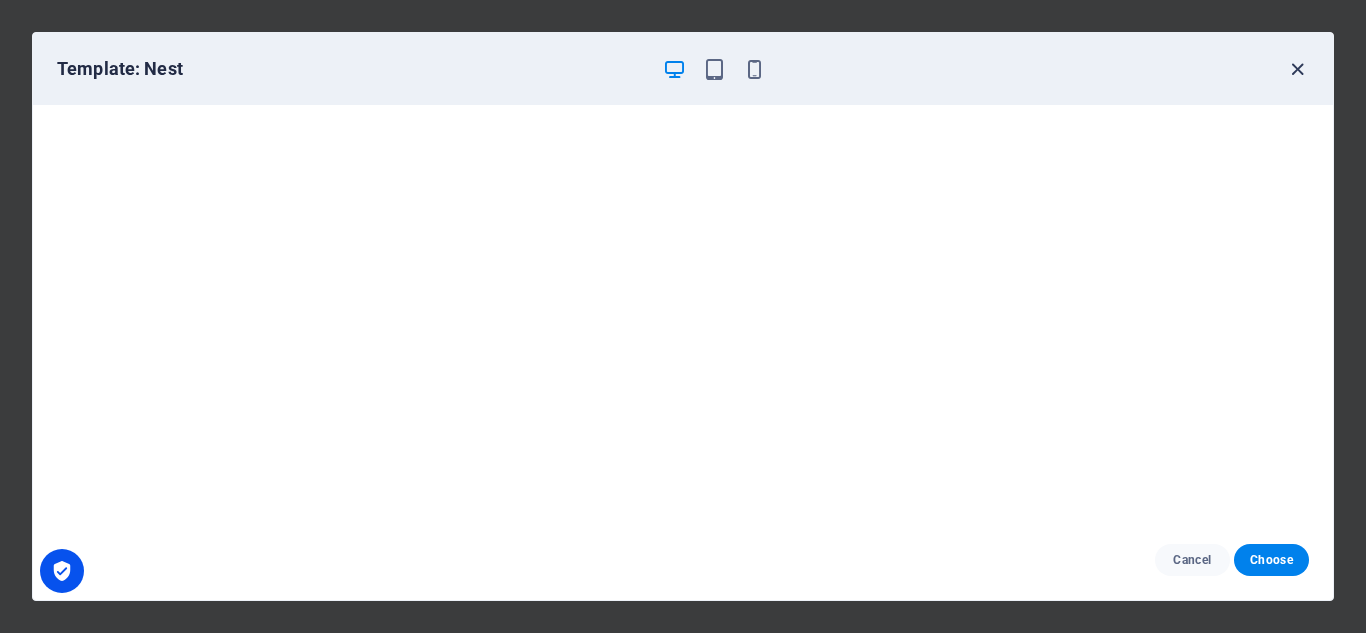click at bounding box center [1297, 69] 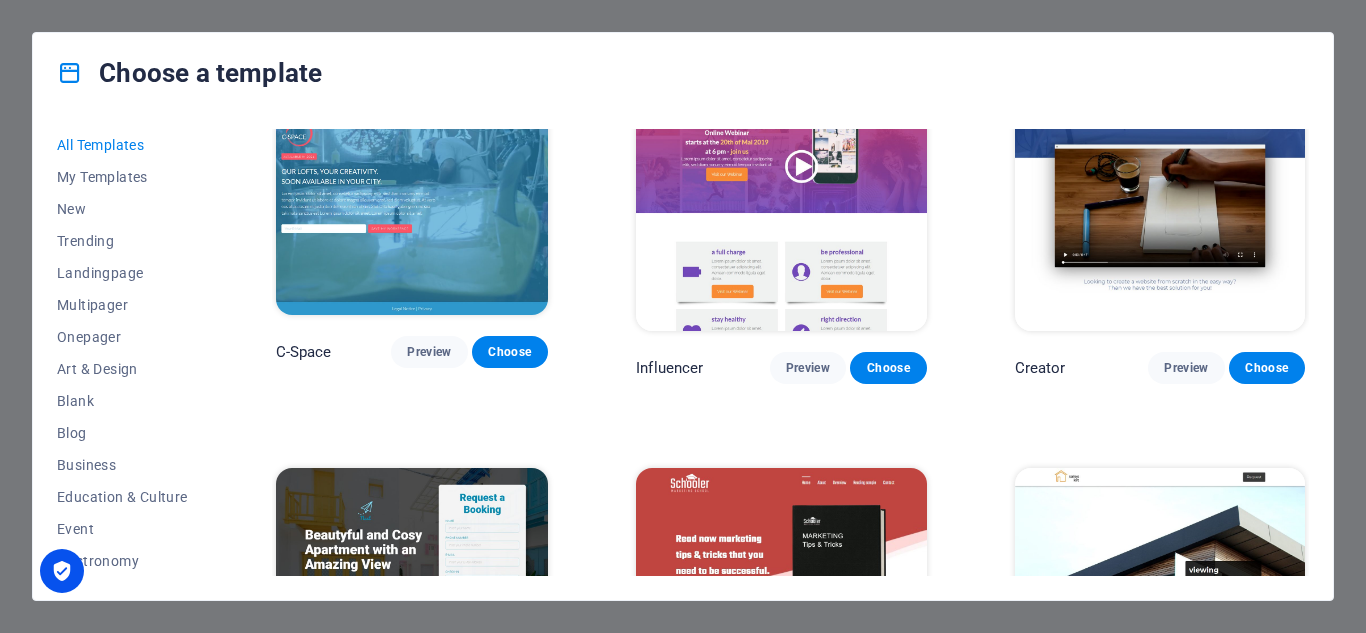 click on "Schooler" at bounding box center [666, 773] 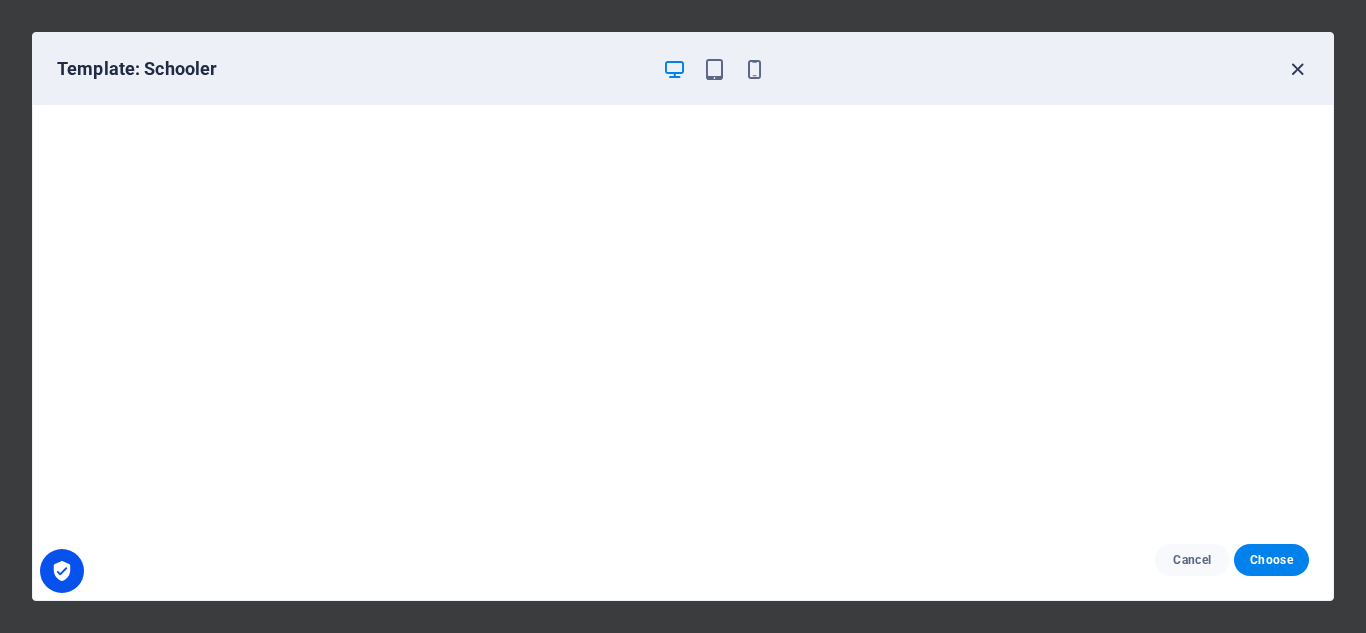 click at bounding box center [1297, 69] 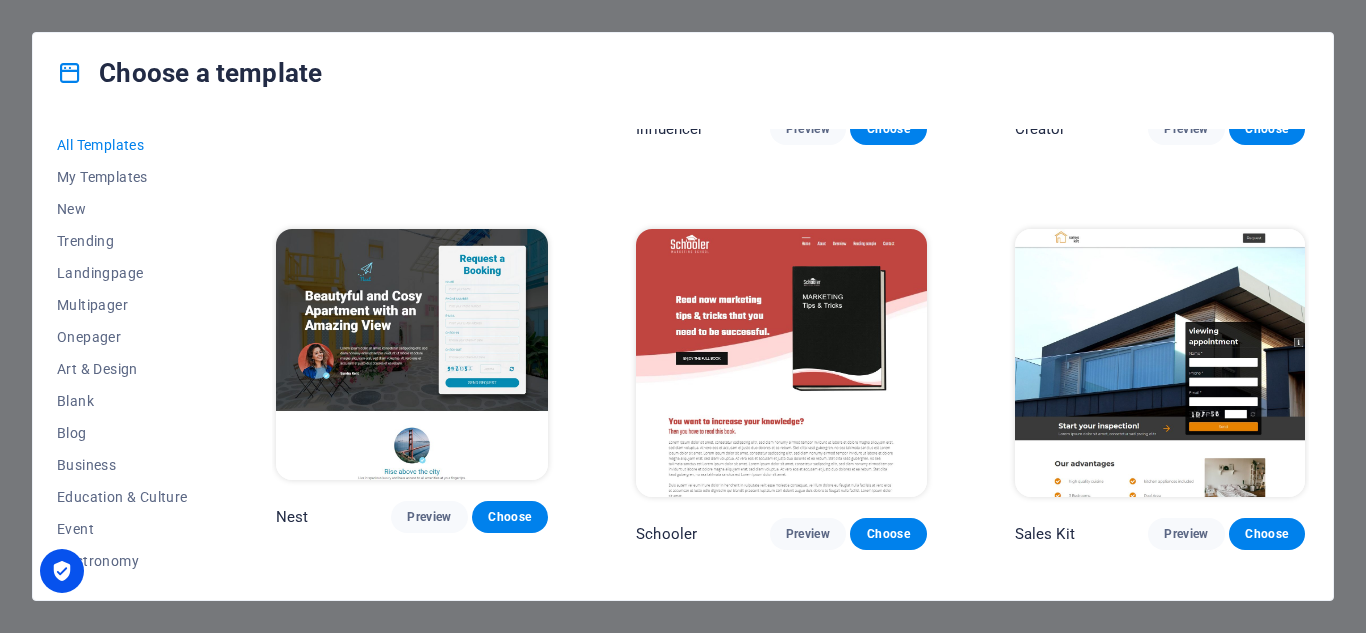 scroll, scrollTop: 20200, scrollLeft: 0, axis: vertical 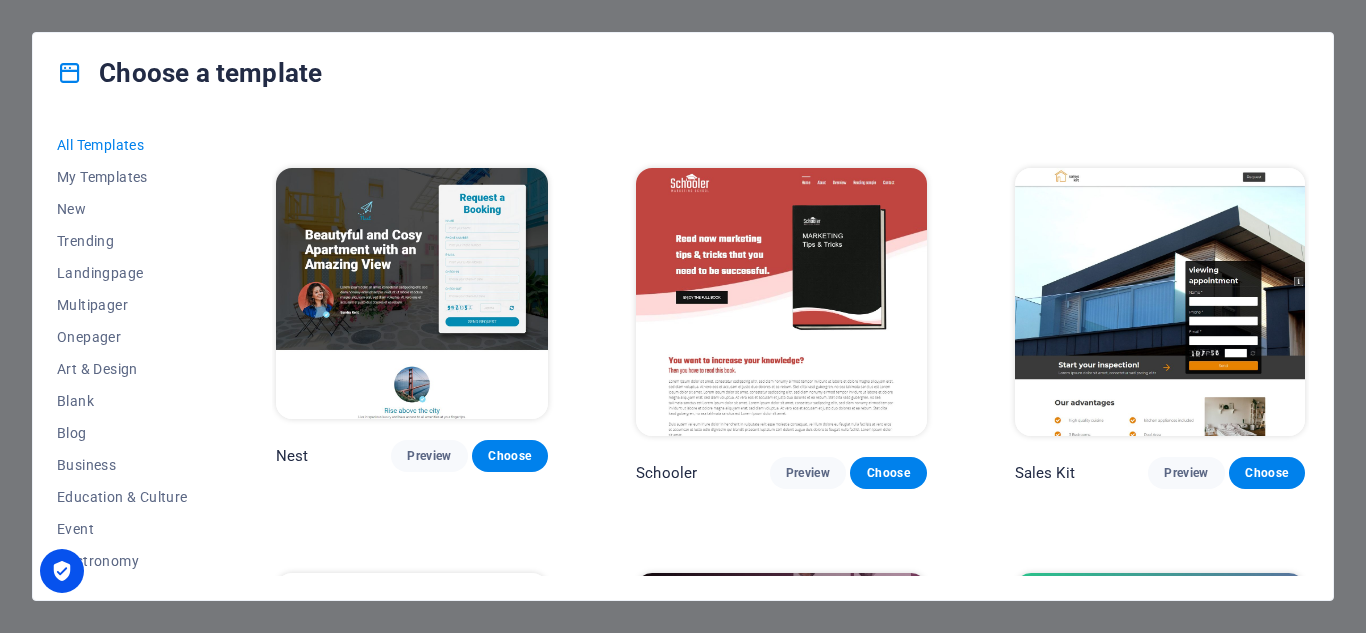 click at bounding box center (412, 698) 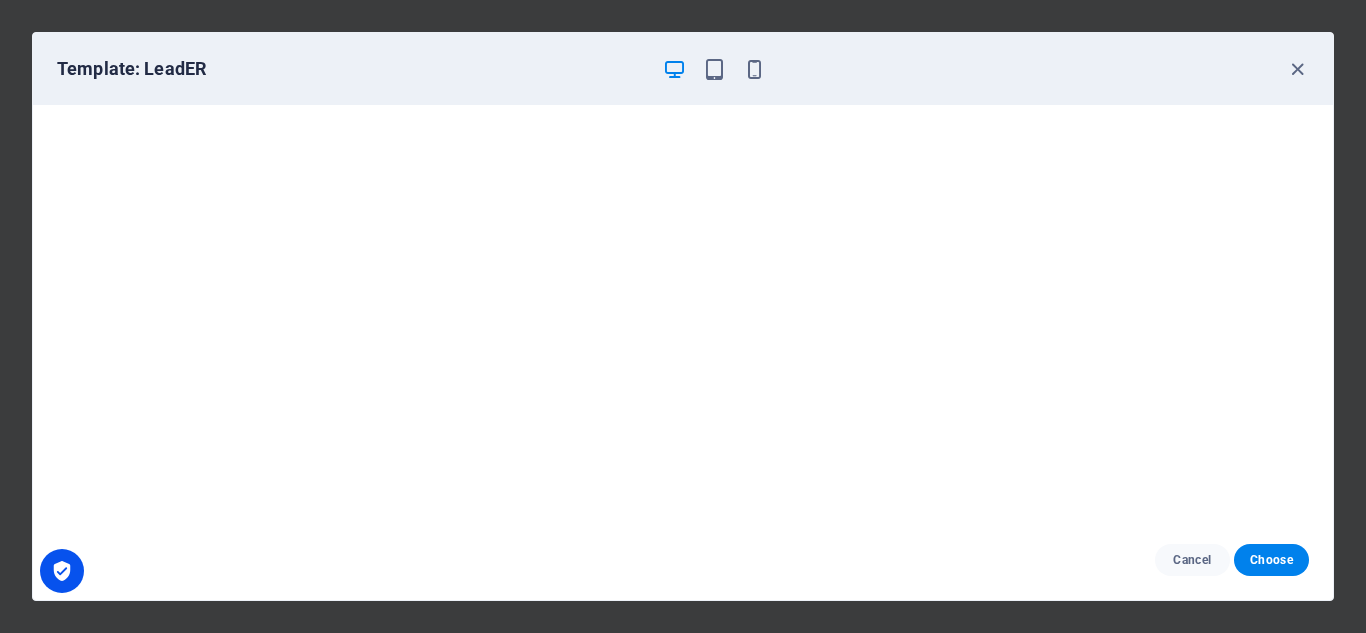 scroll, scrollTop: 5, scrollLeft: 0, axis: vertical 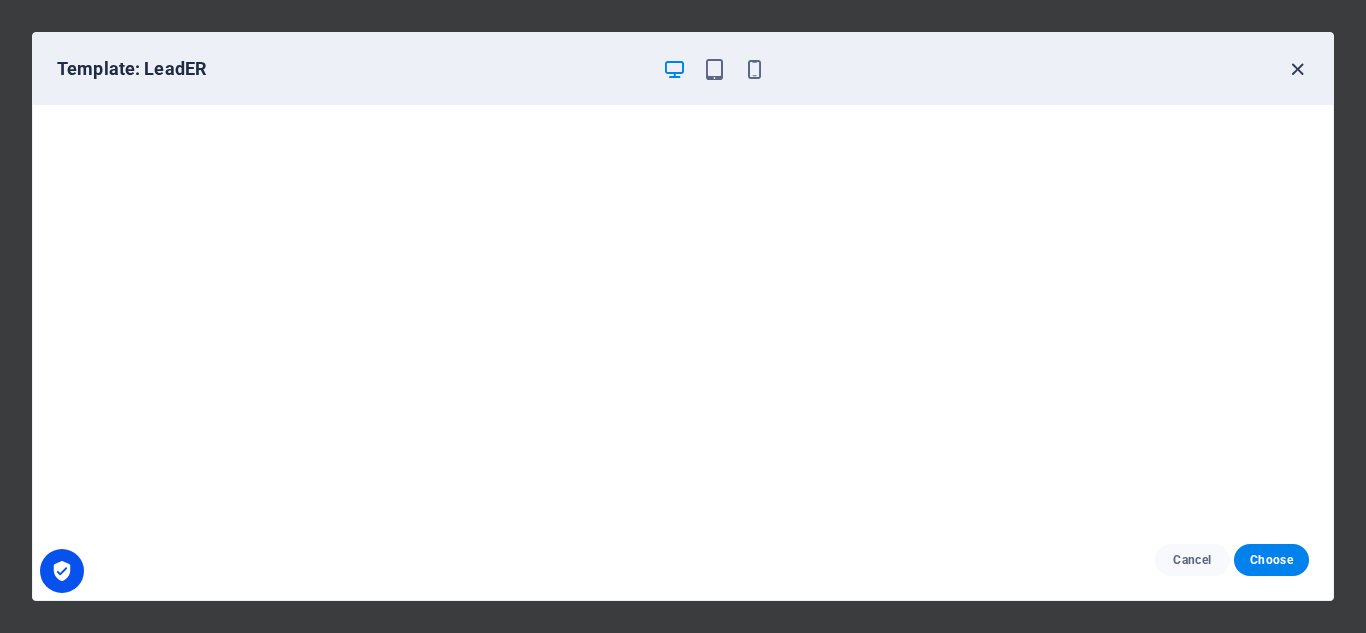 click at bounding box center [1297, 69] 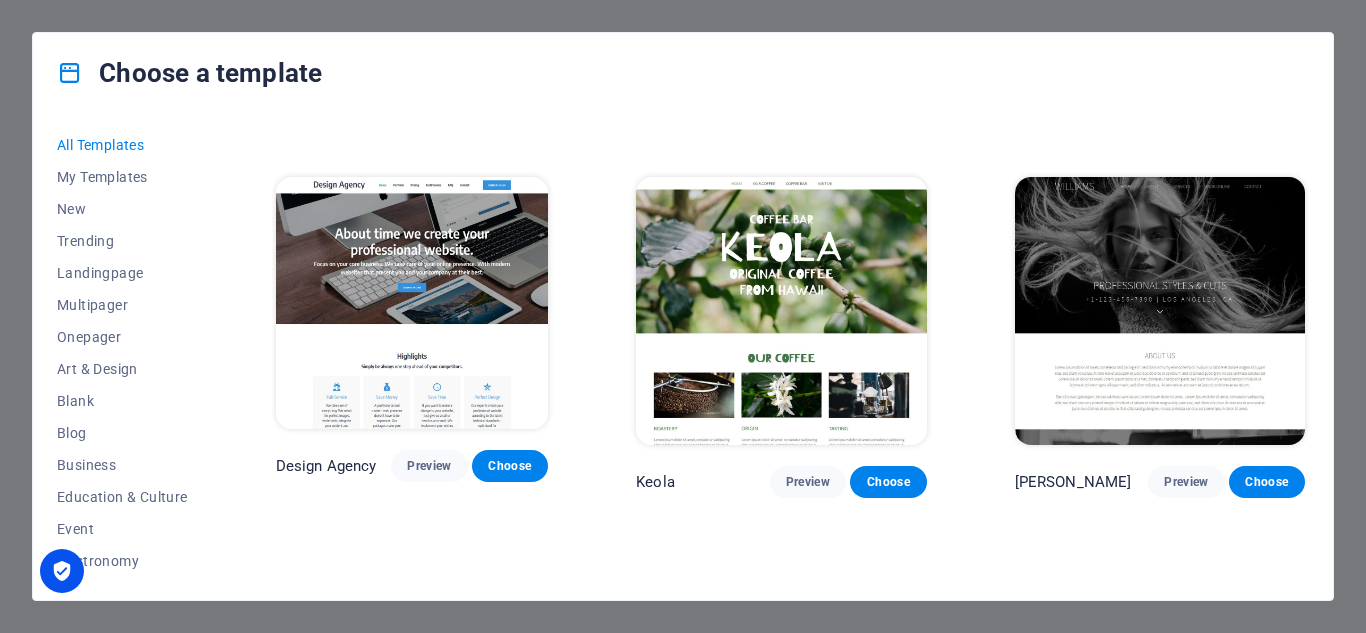 scroll, scrollTop: 16650, scrollLeft: 0, axis: vertical 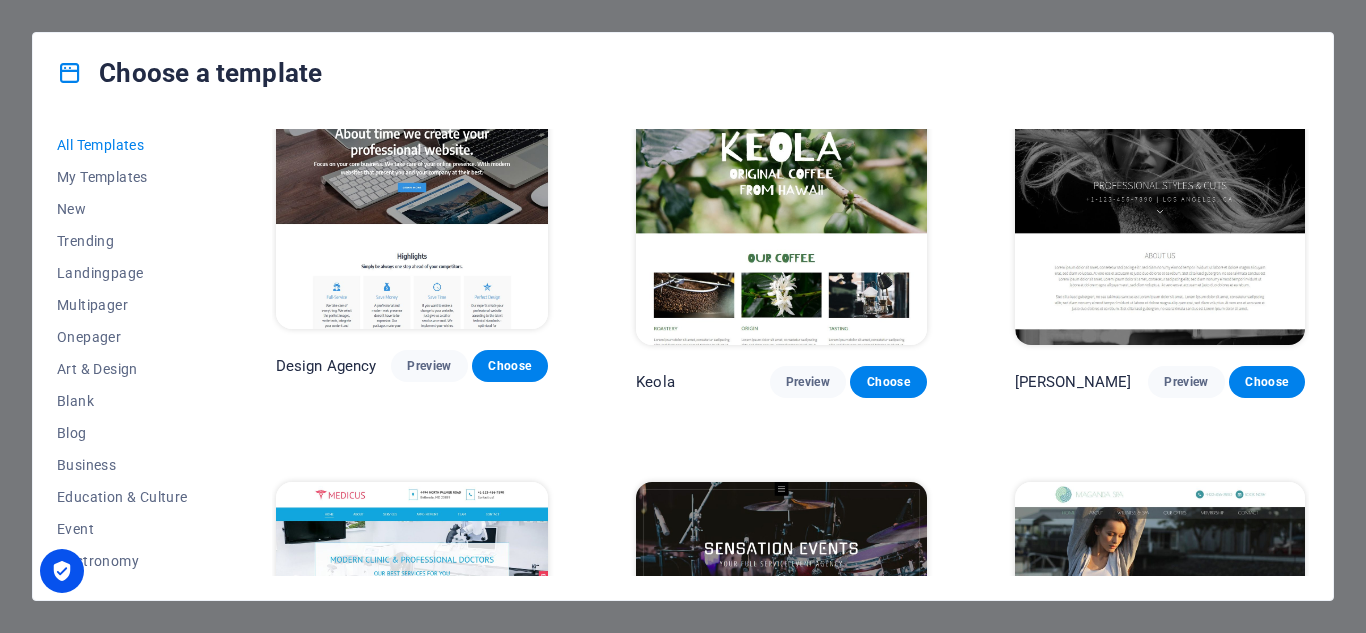 click at bounding box center (1160, 616) 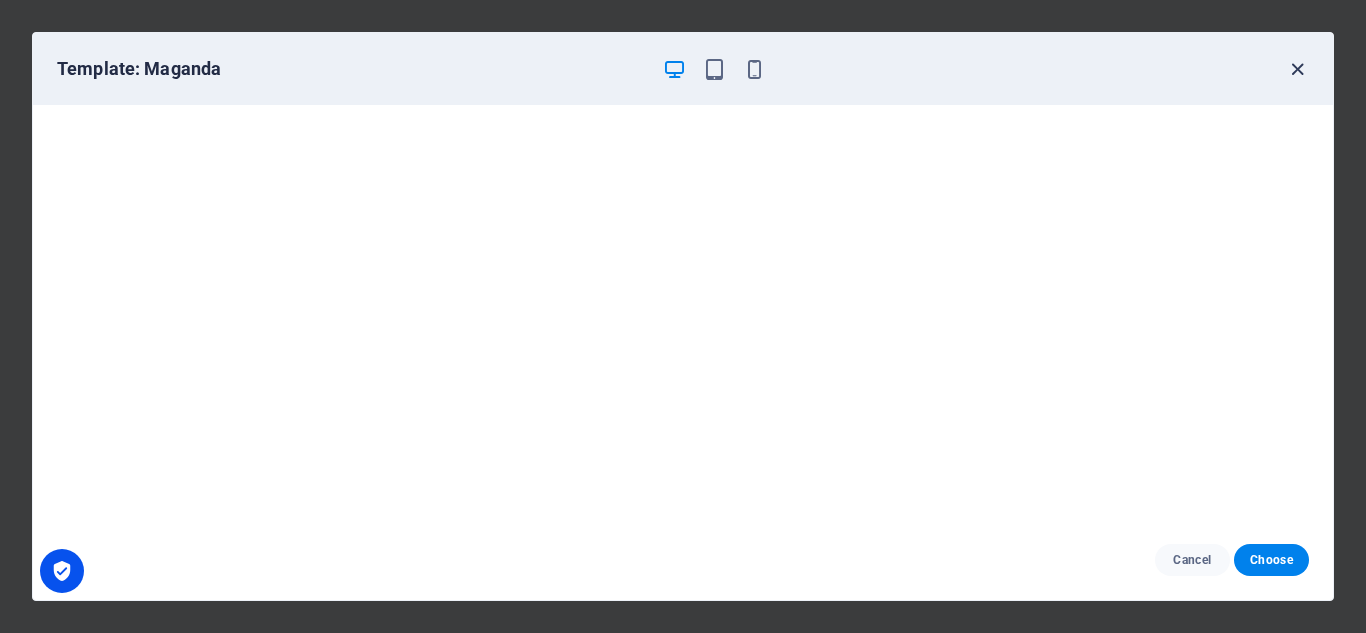 click at bounding box center (1297, 69) 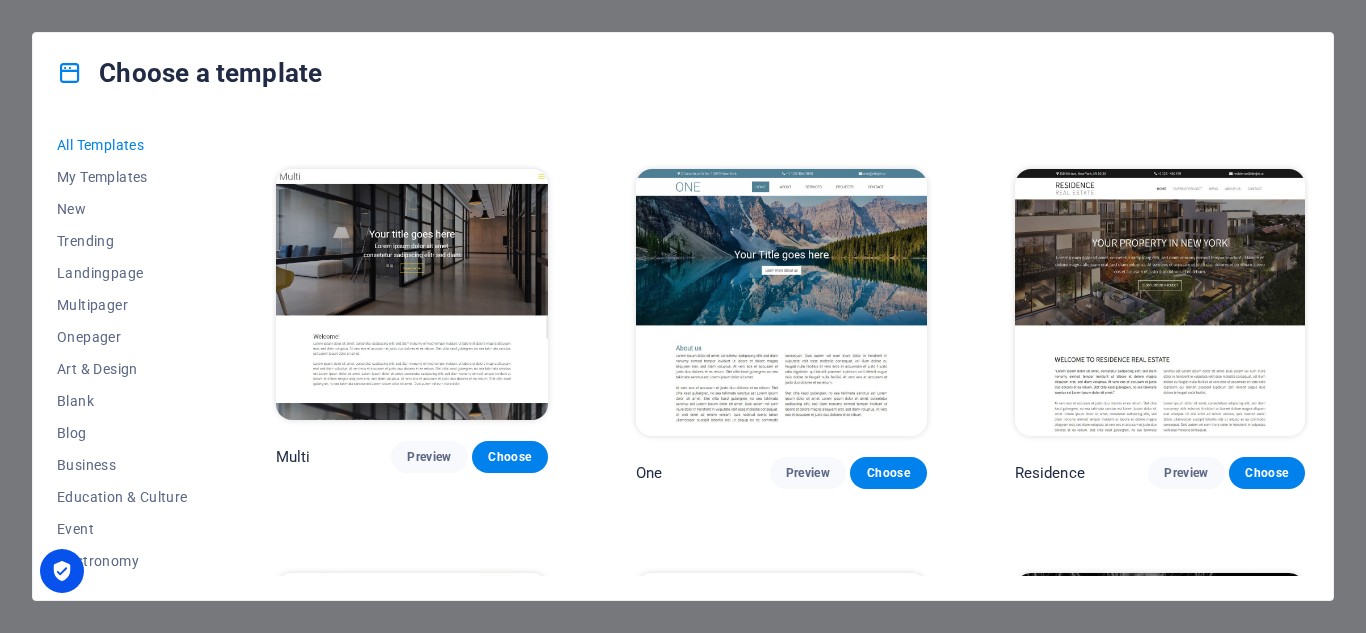 scroll, scrollTop: 16150, scrollLeft: 0, axis: vertical 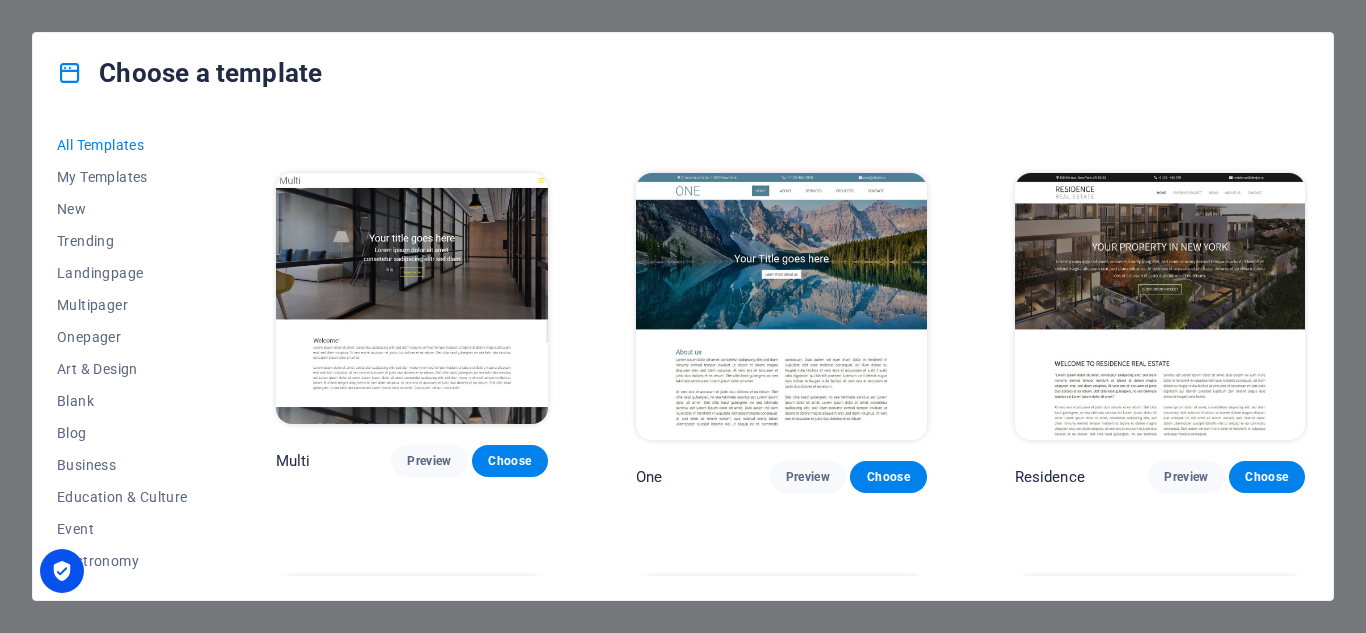 click at bounding box center (781, 711) 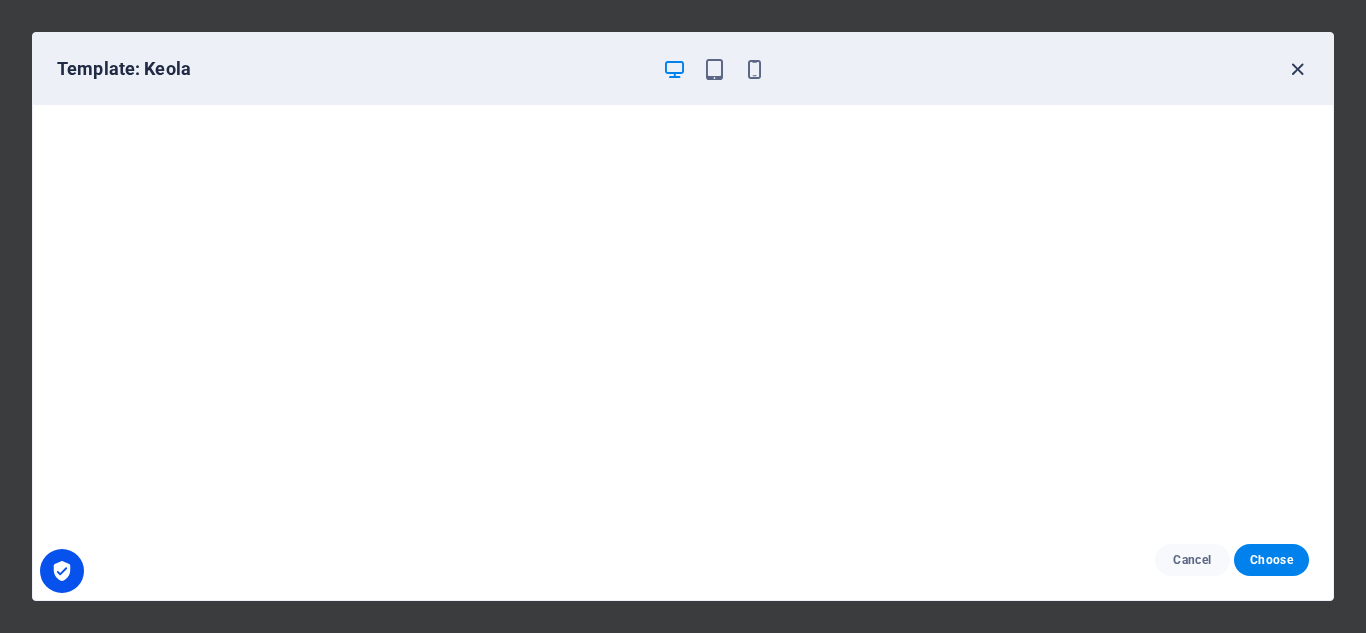 click at bounding box center (1297, 69) 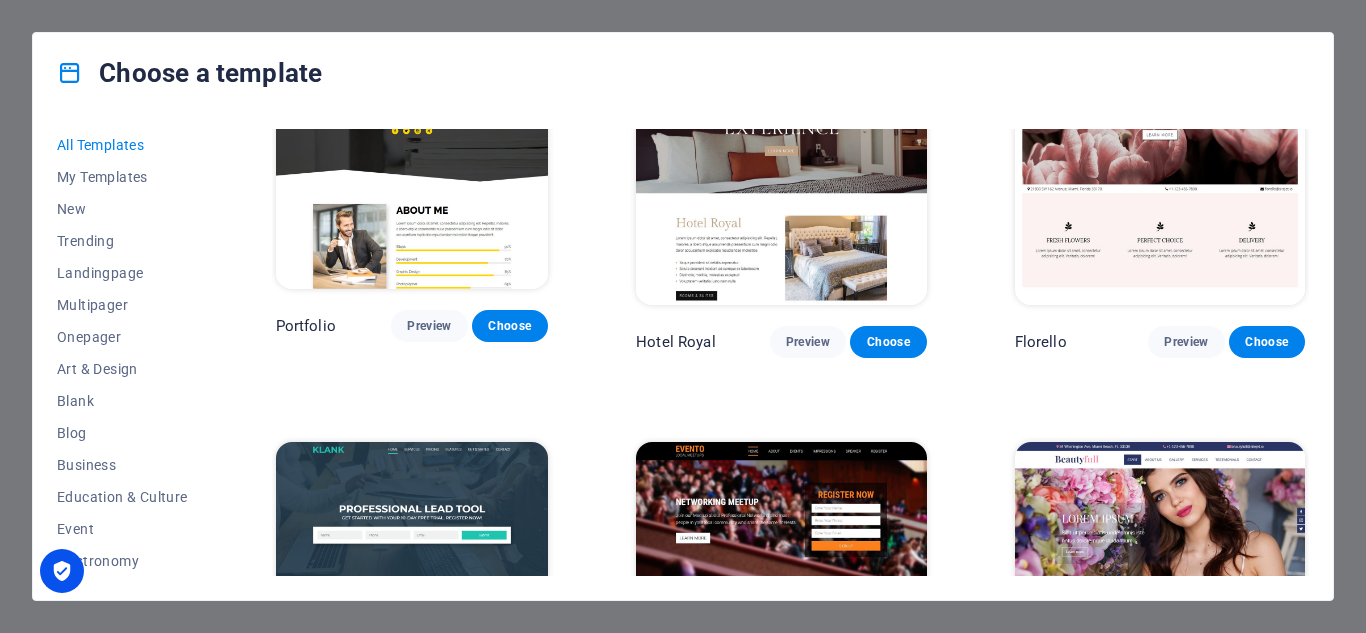 scroll, scrollTop: 14250, scrollLeft: 0, axis: vertical 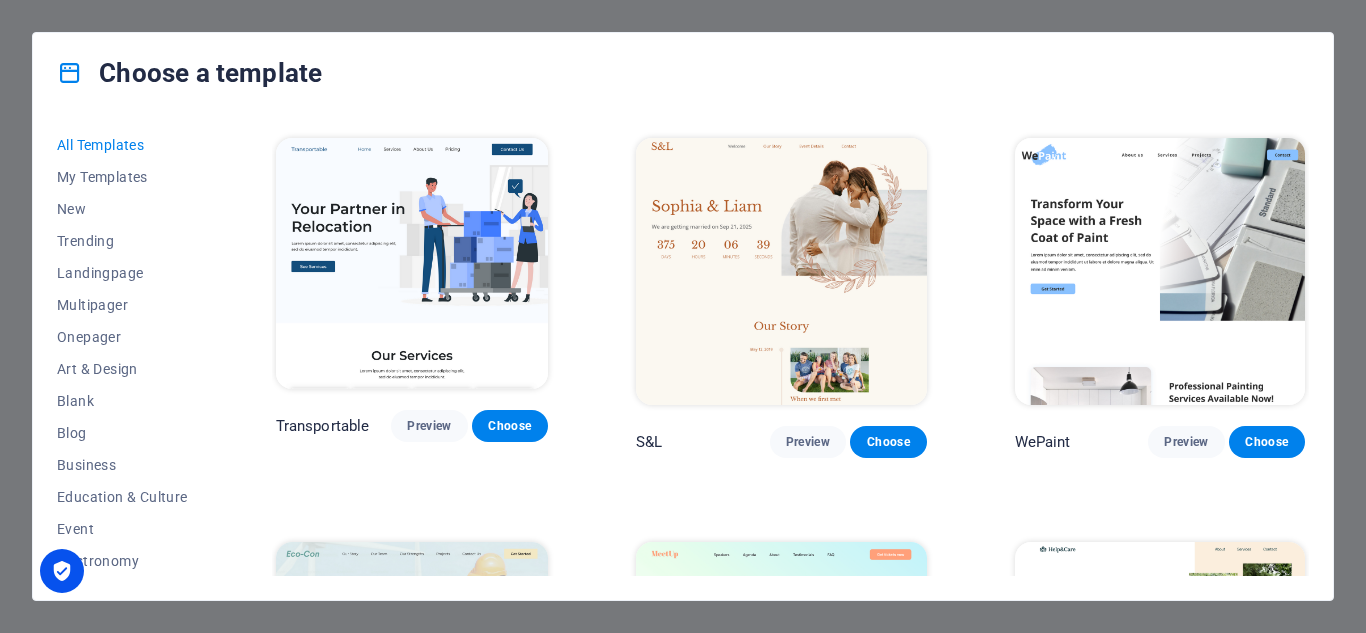 click at bounding box center (412, 263) 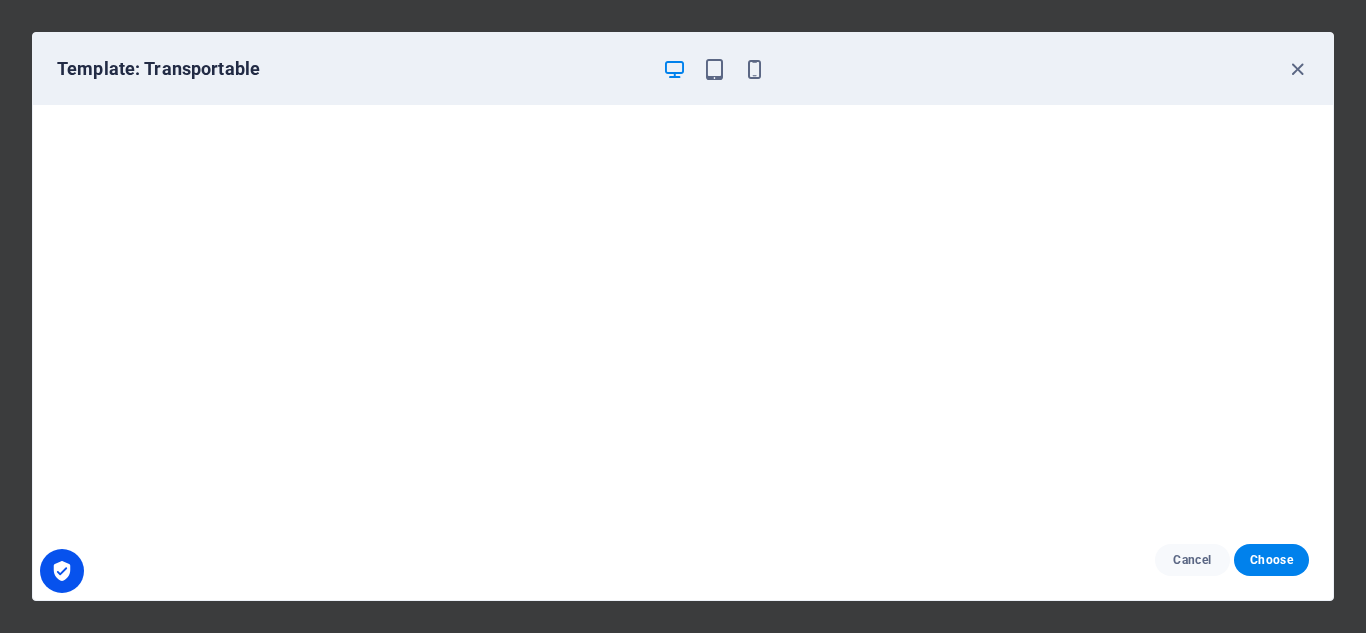 scroll, scrollTop: 5, scrollLeft: 0, axis: vertical 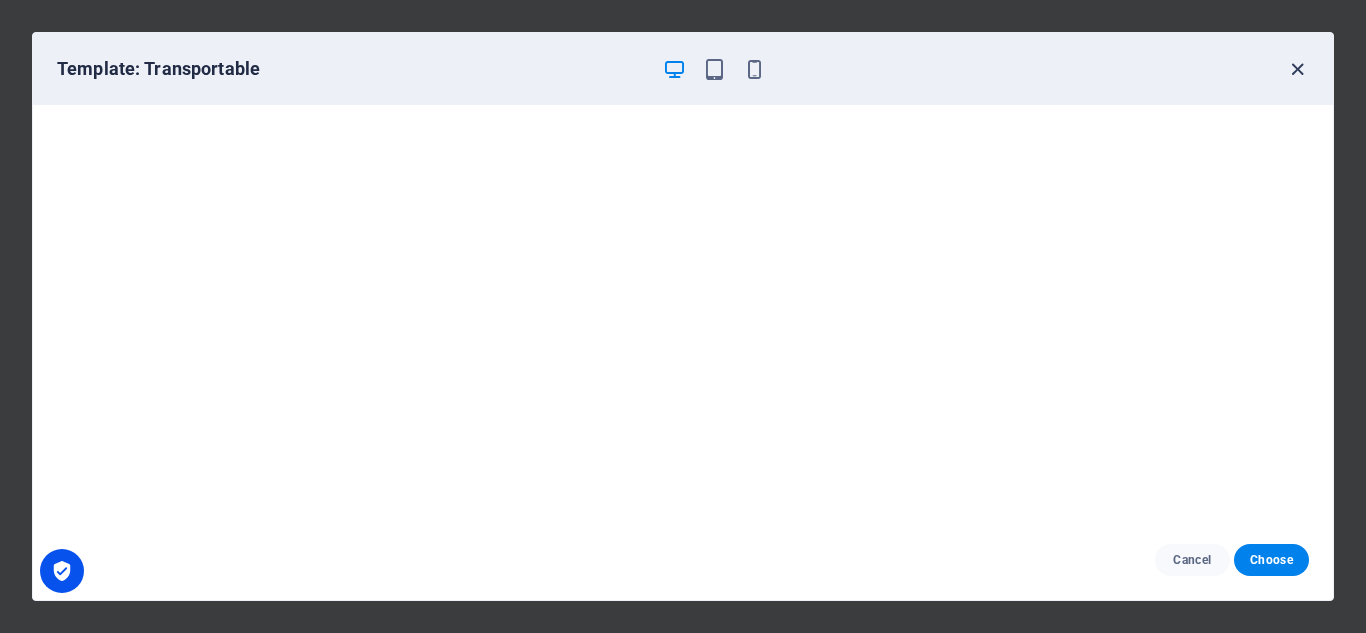 click at bounding box center [1297, 69] 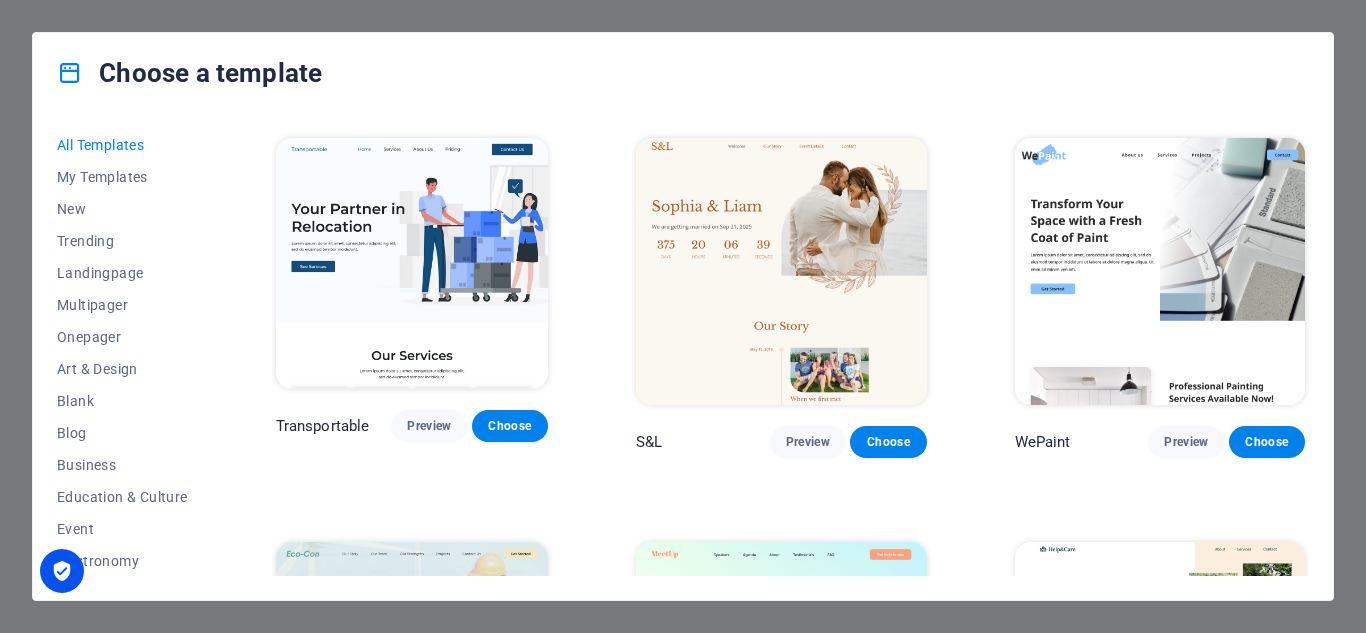 click at bounding box center [1160, 272] 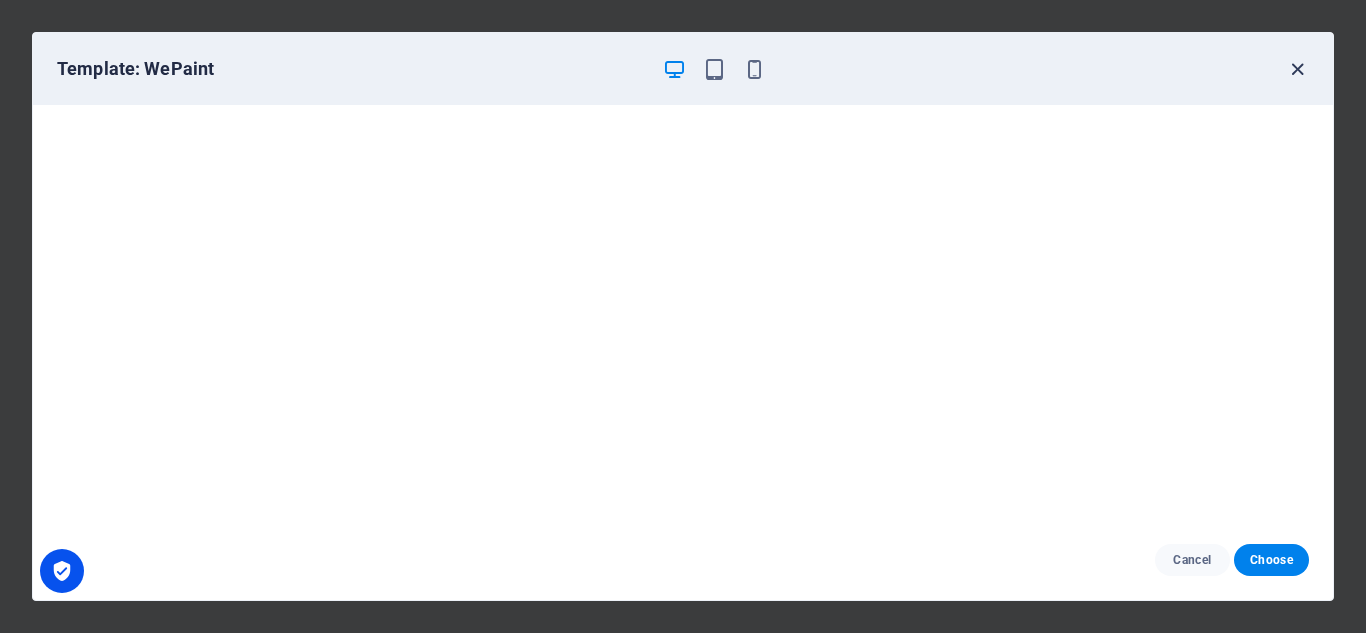 click at bounding box center [1297, 69] 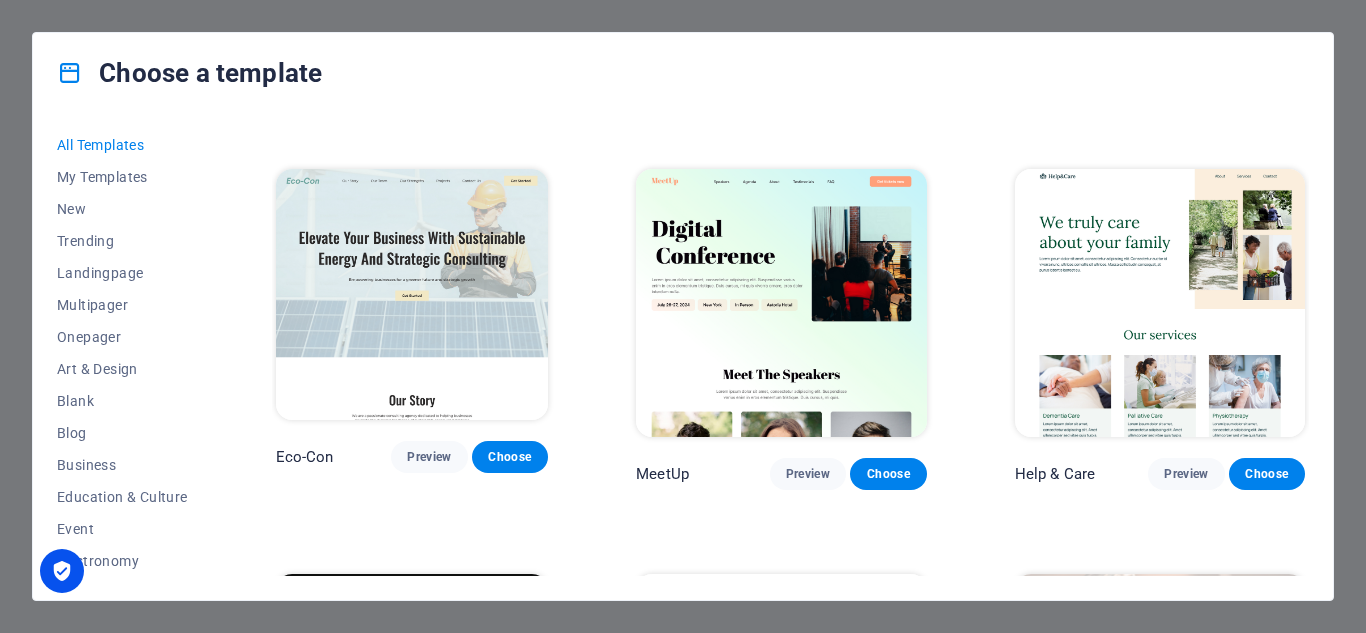 scroll, scrollTop: 800, scrollLeft: 0, axis: vertical 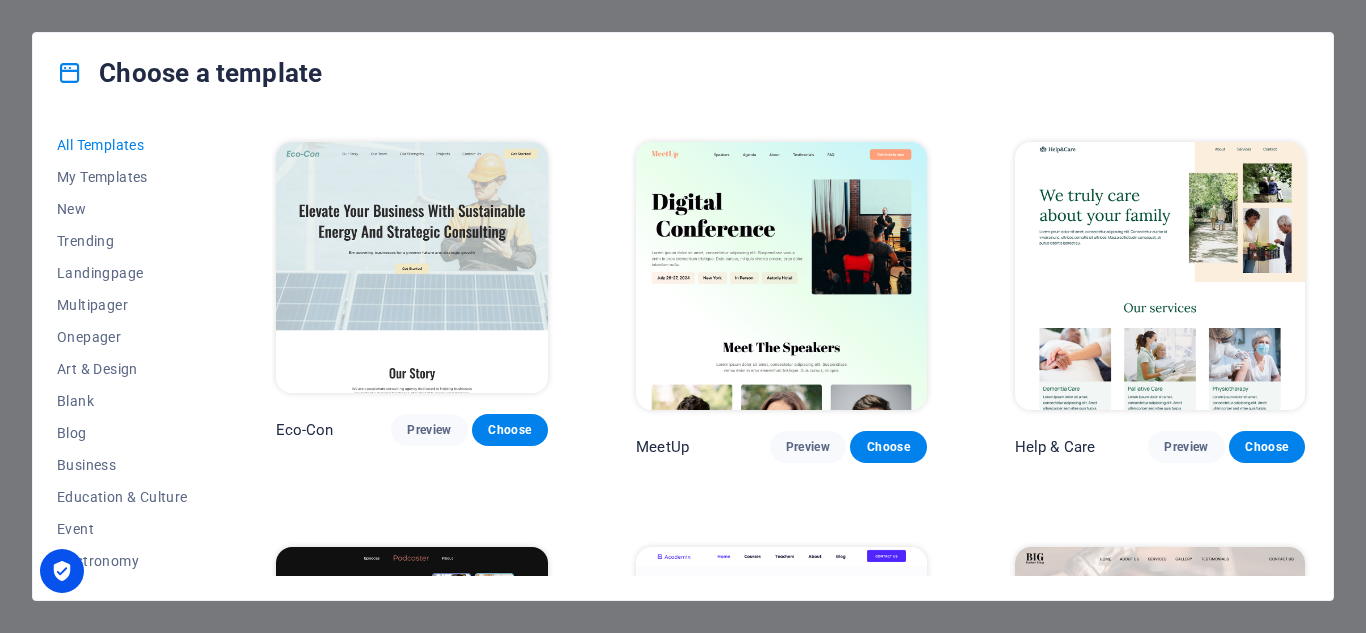 click at bounding box center (781, 276) 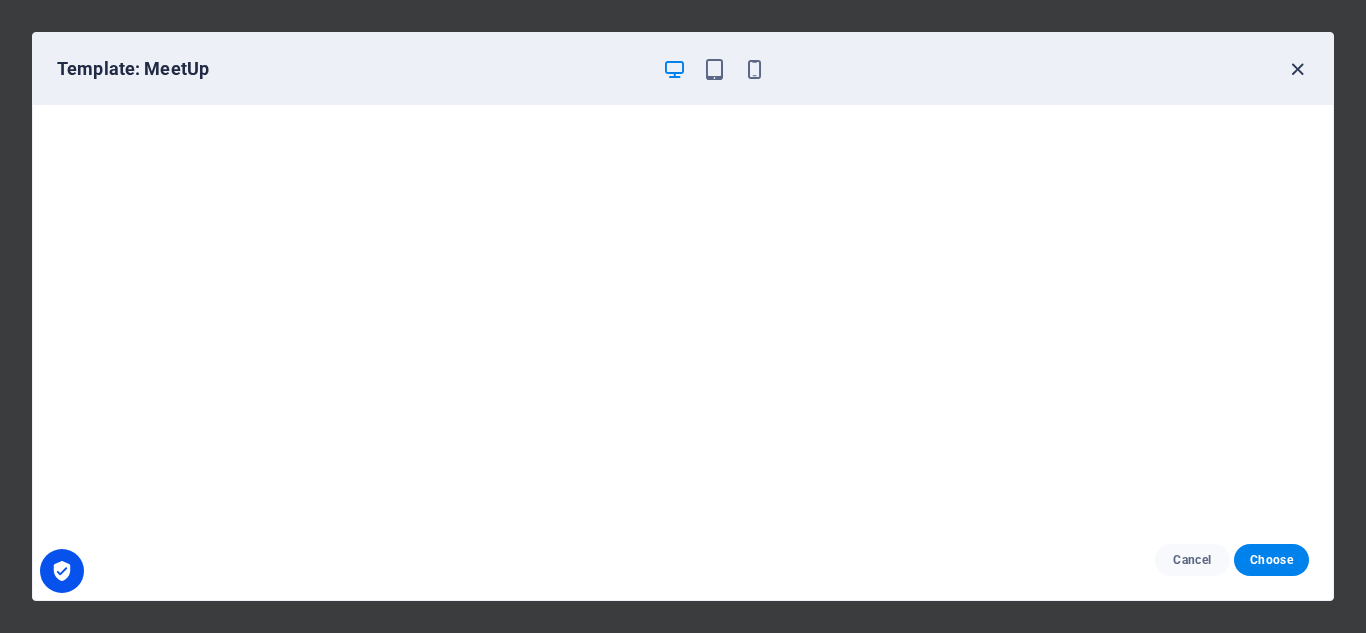 click at bounding box center [1297, 69] 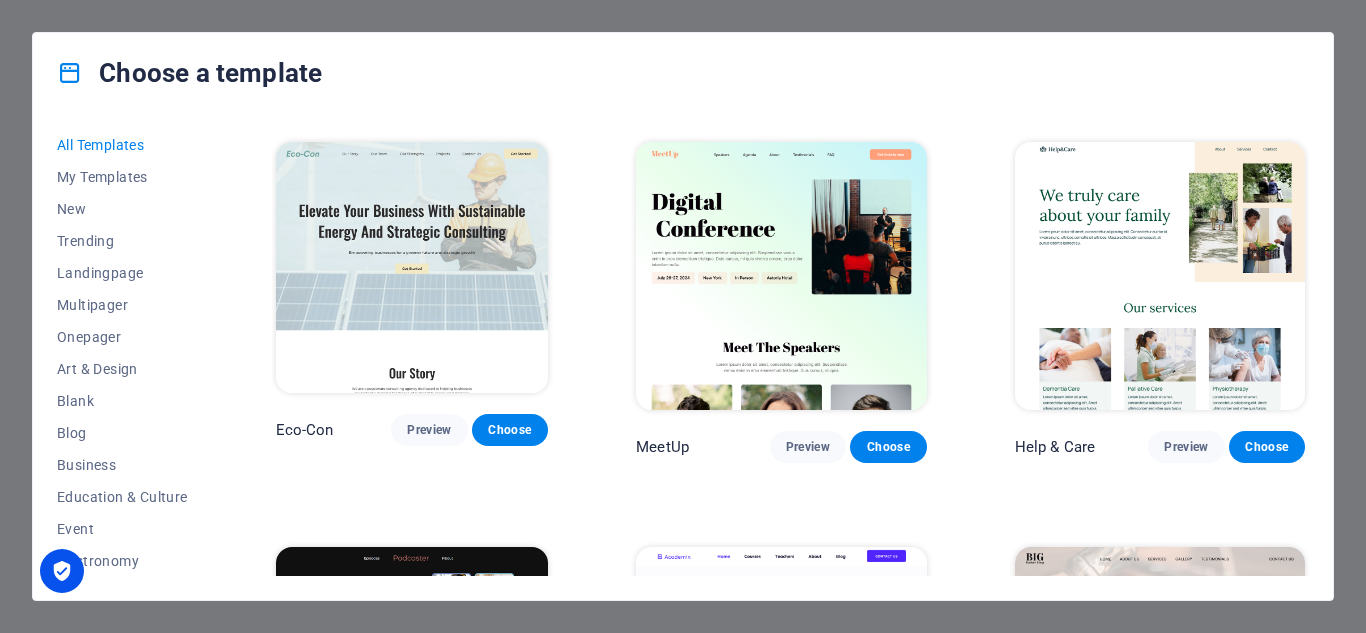 click at bounding box center (1160, 276) 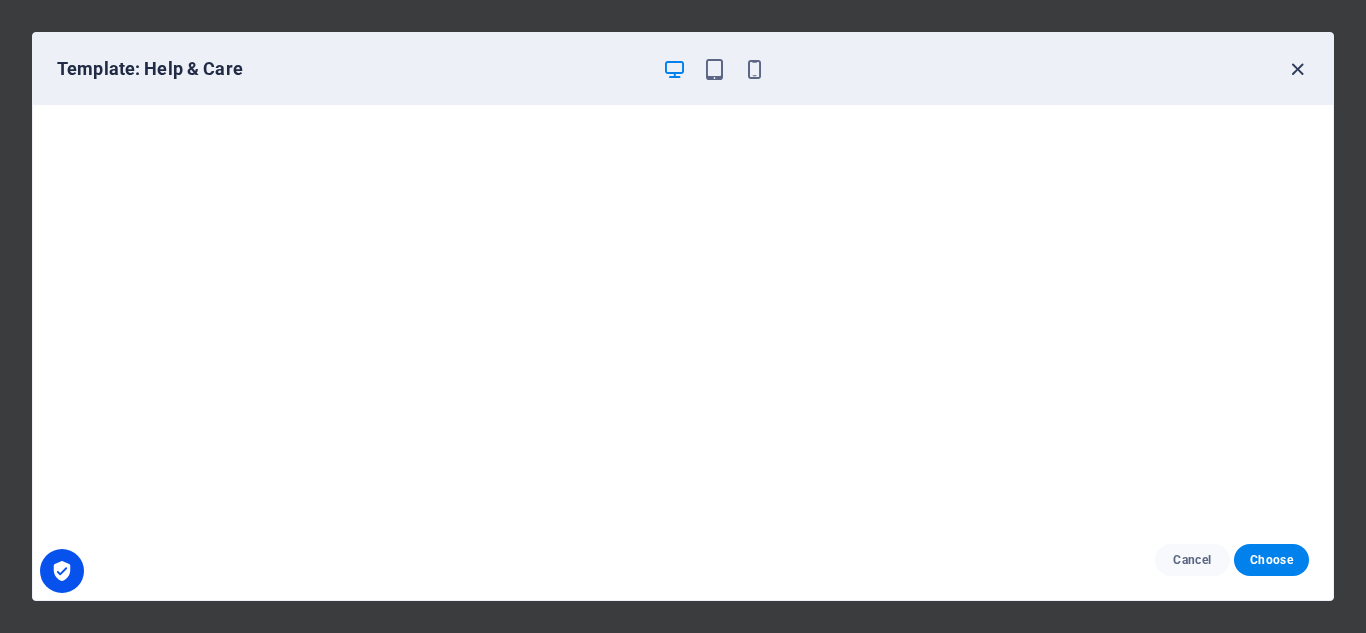 click at bounding box center [1297, 69] 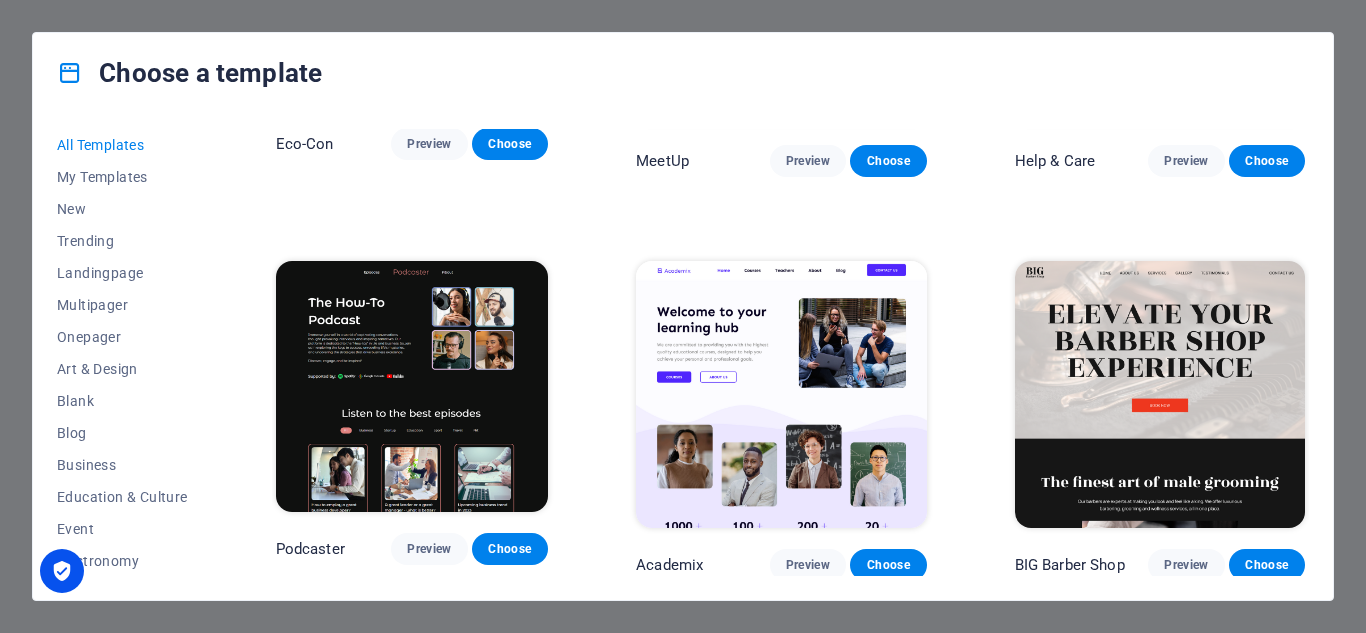 scroll, scrollTop: 1200, scrollLeft: 0, axis: vertical 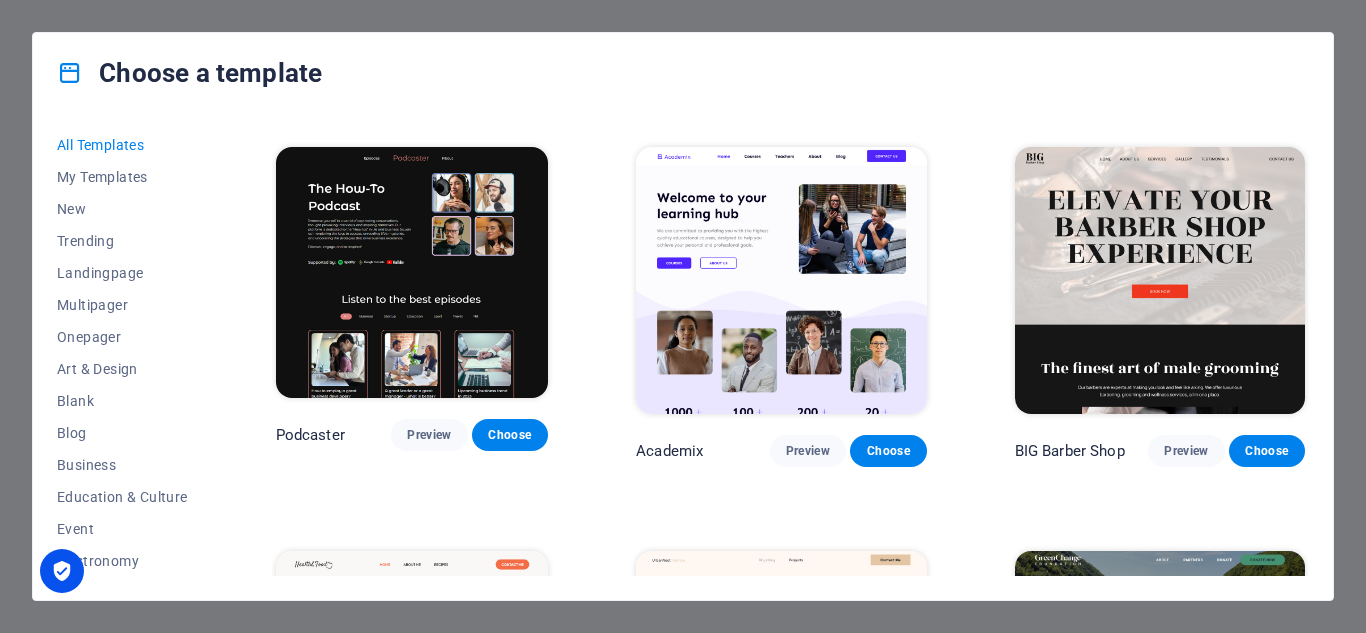 click at bounding box center (781, 281) 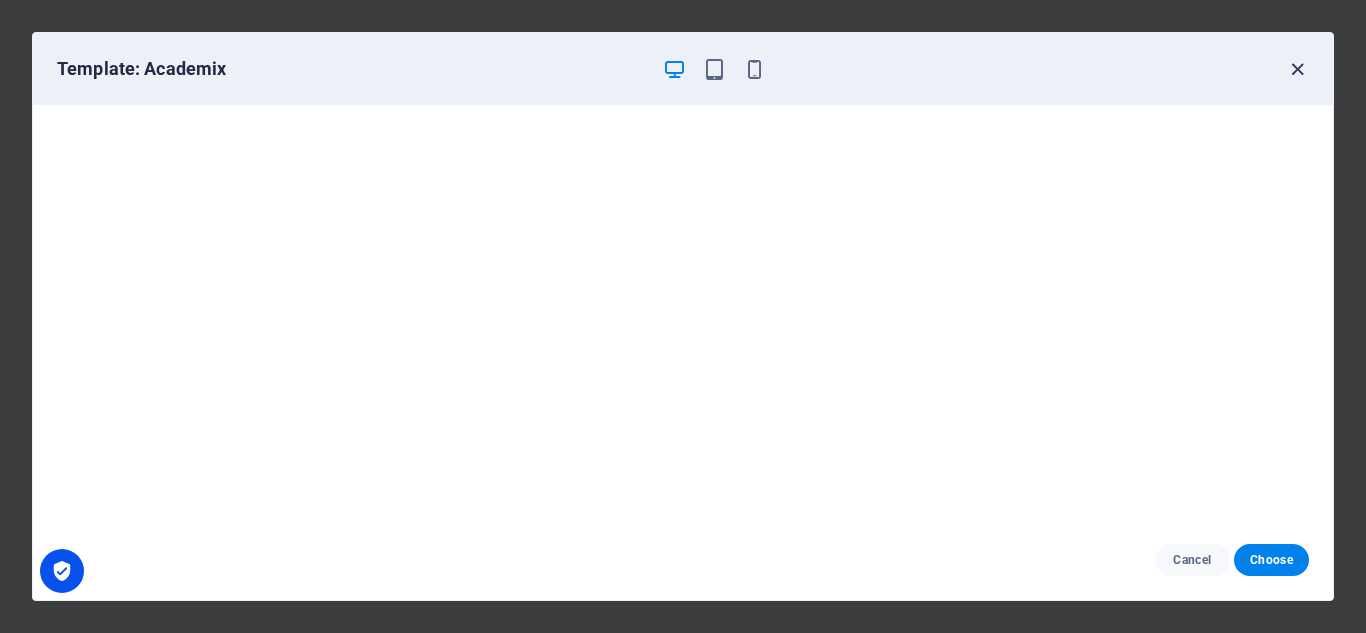 click at bounding box center (1297, 69) 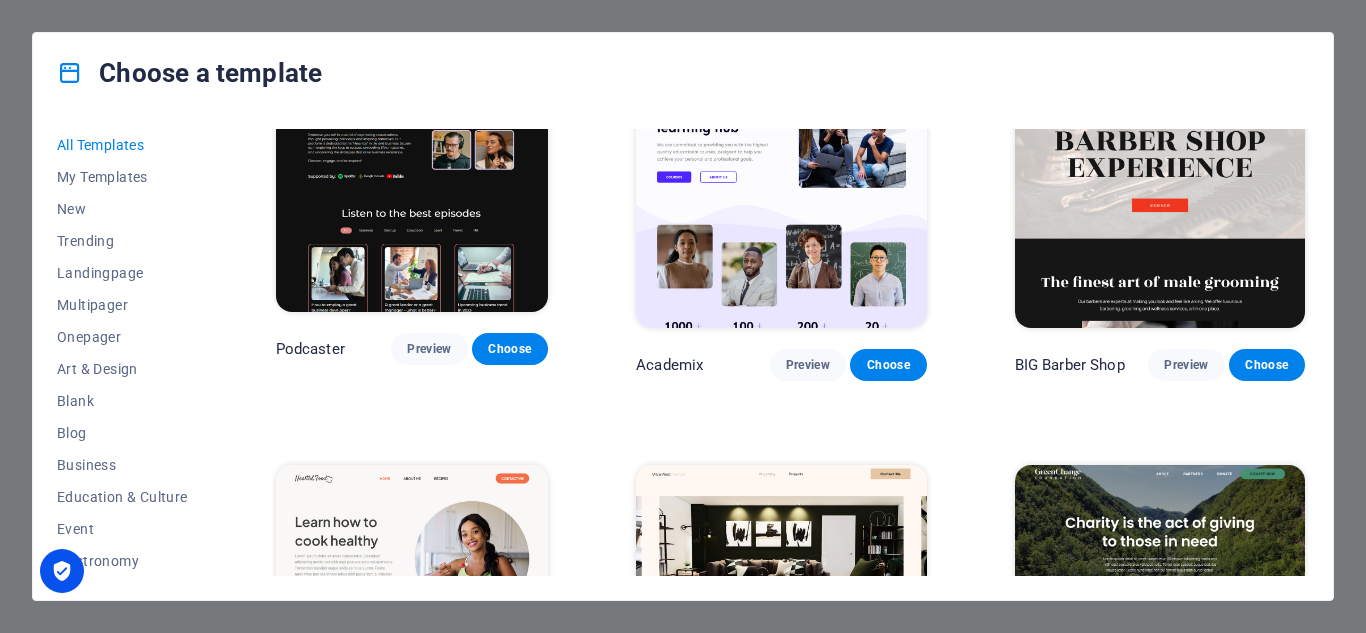 scroll, scrollTop: 1300, scrollLeft: 0, axis: vertical 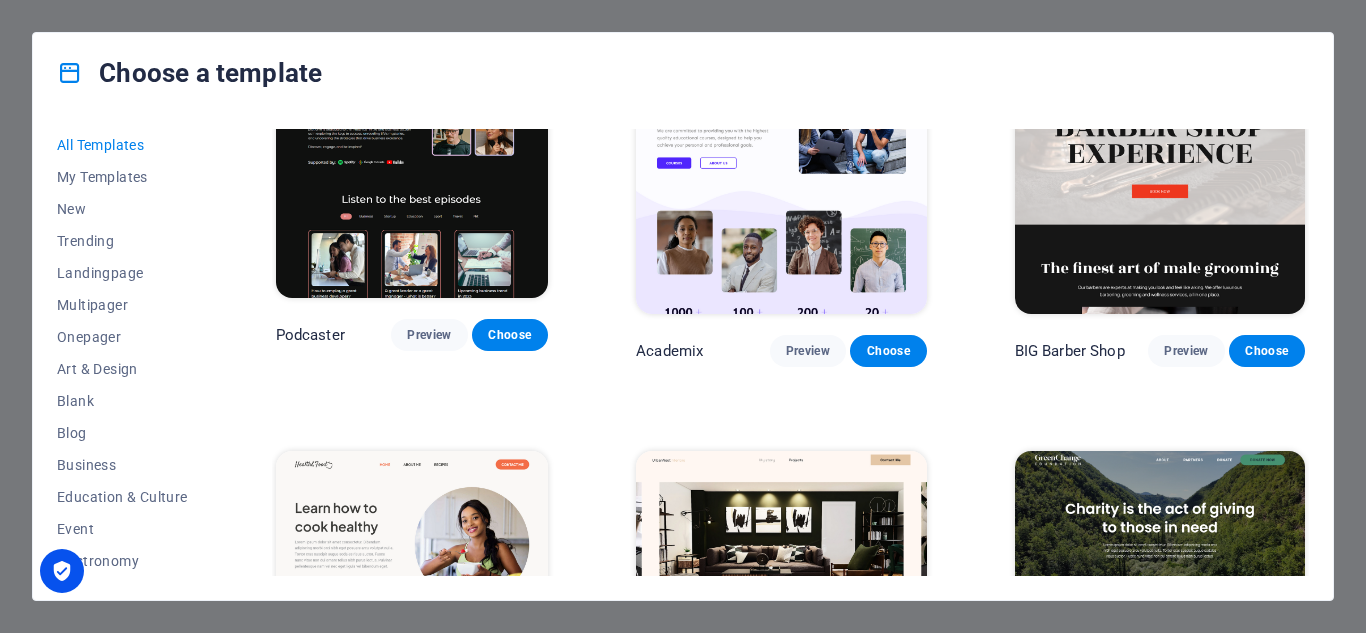 click at bounding box center (781, 181) 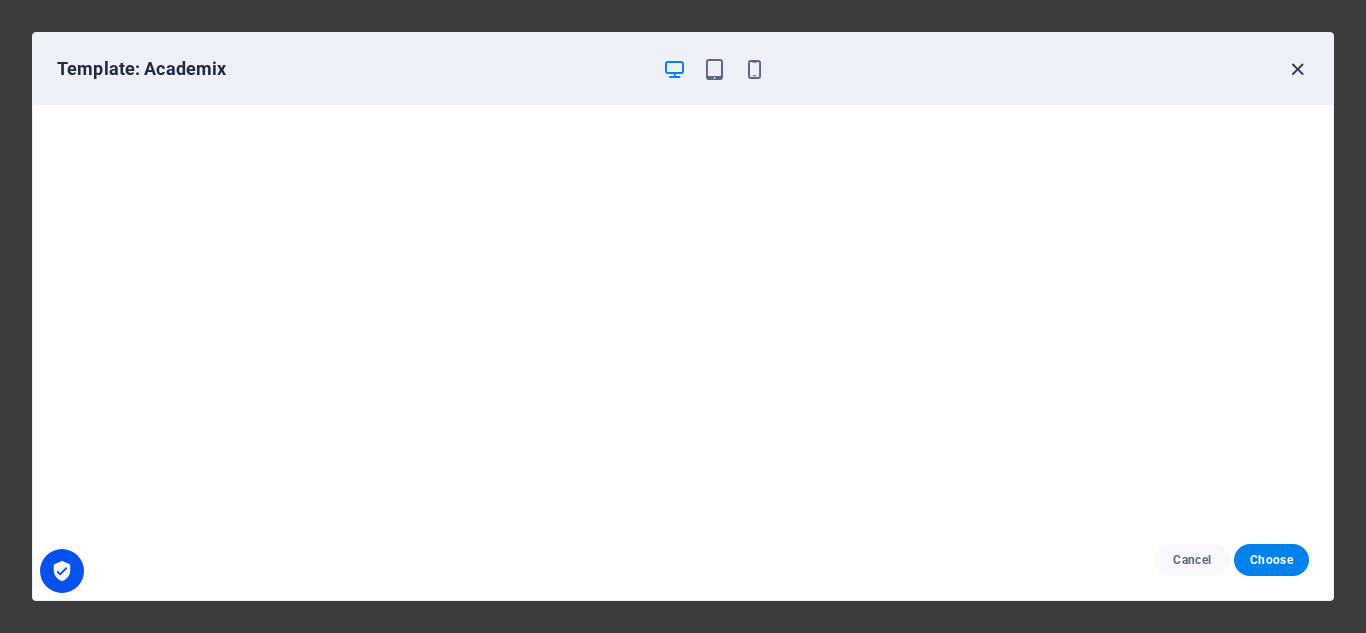 click at bounding box center (1297, 69) 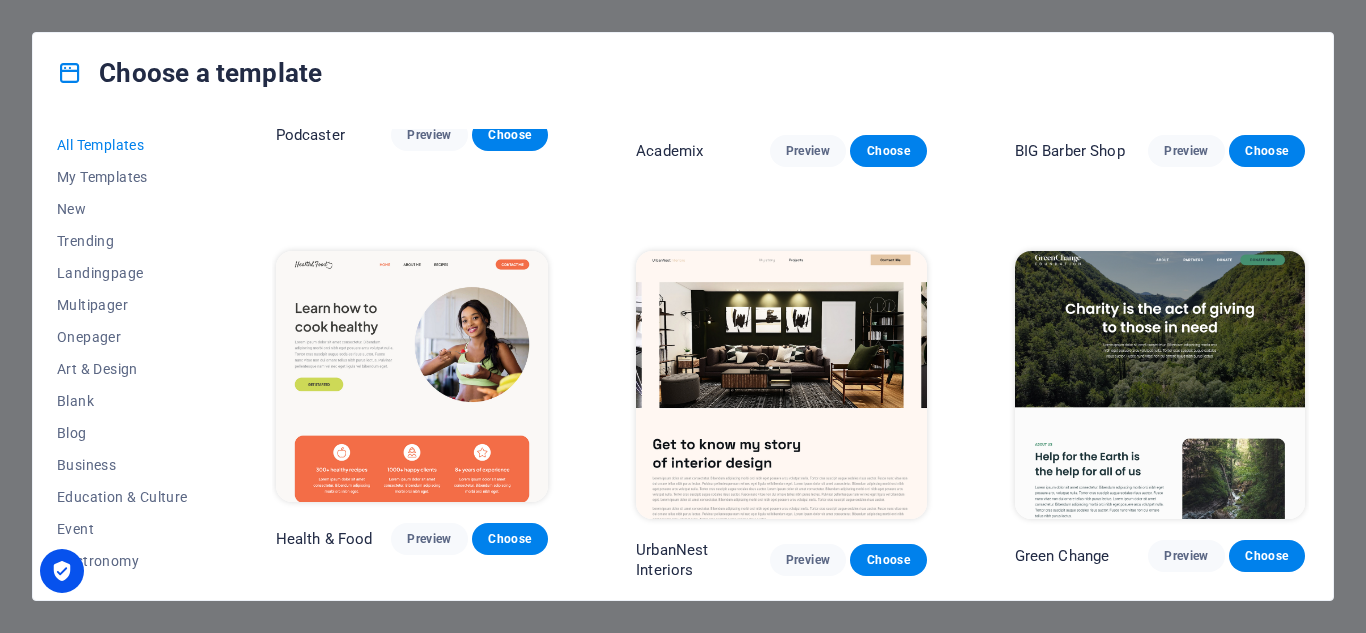 scroll, scrollTop: 1600, scrollLeft: 0, axis: vertical 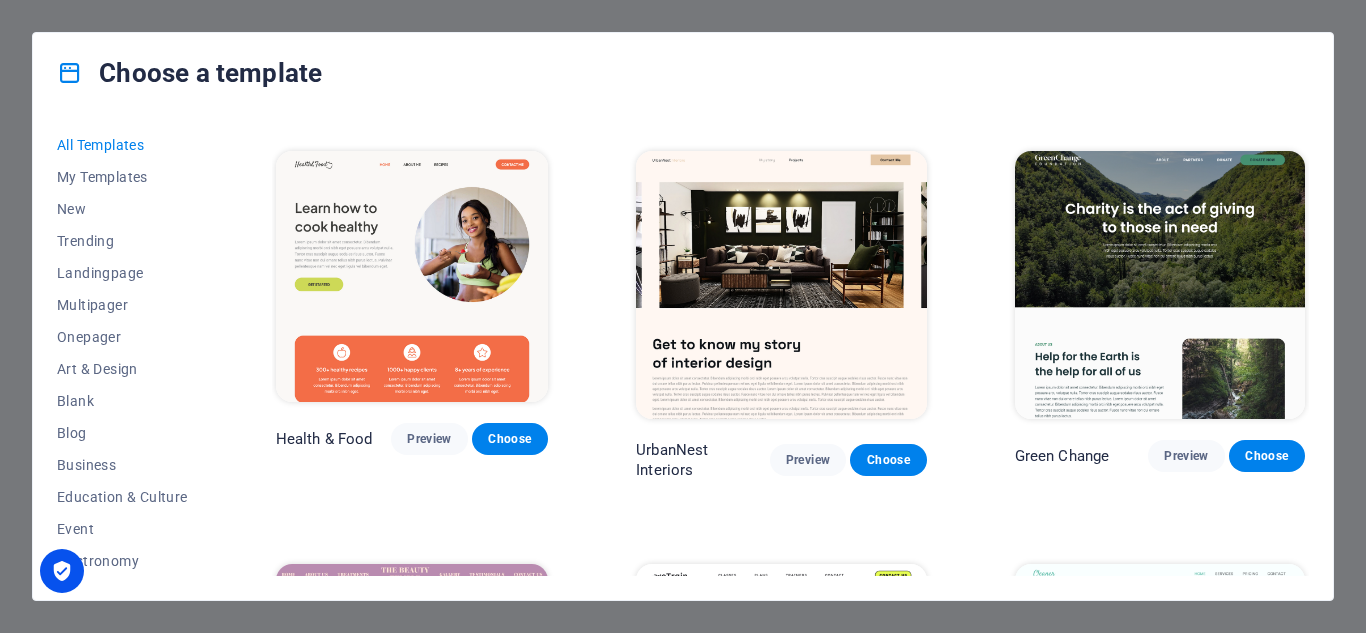 click at bounding box center [412, 276] 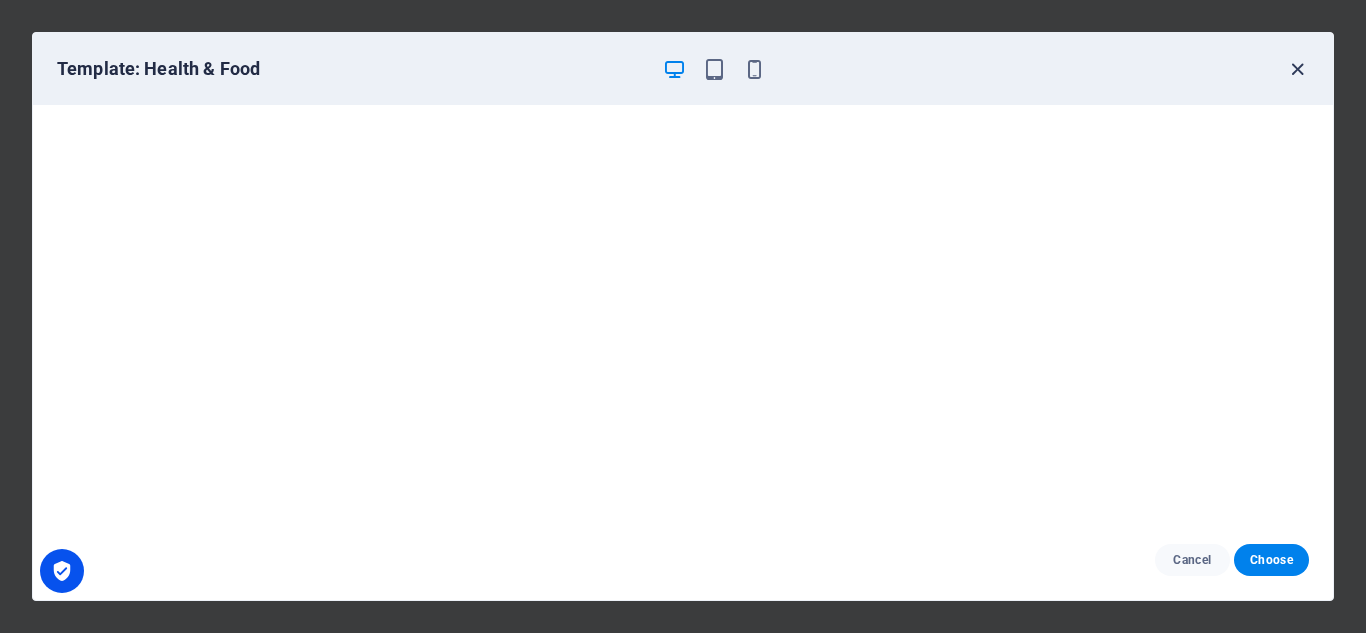 click at bounding box center (1297, 69) 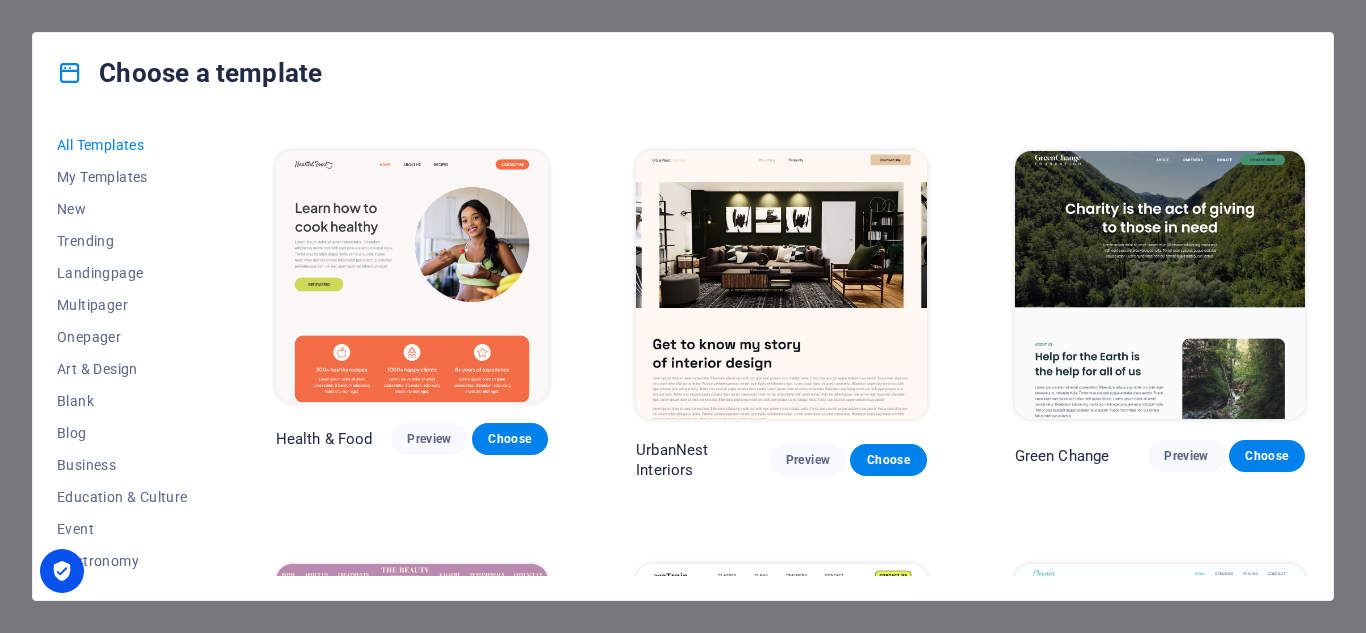 scroll, scrollTop: 1200, scrollLeft: 0, axis: vertical 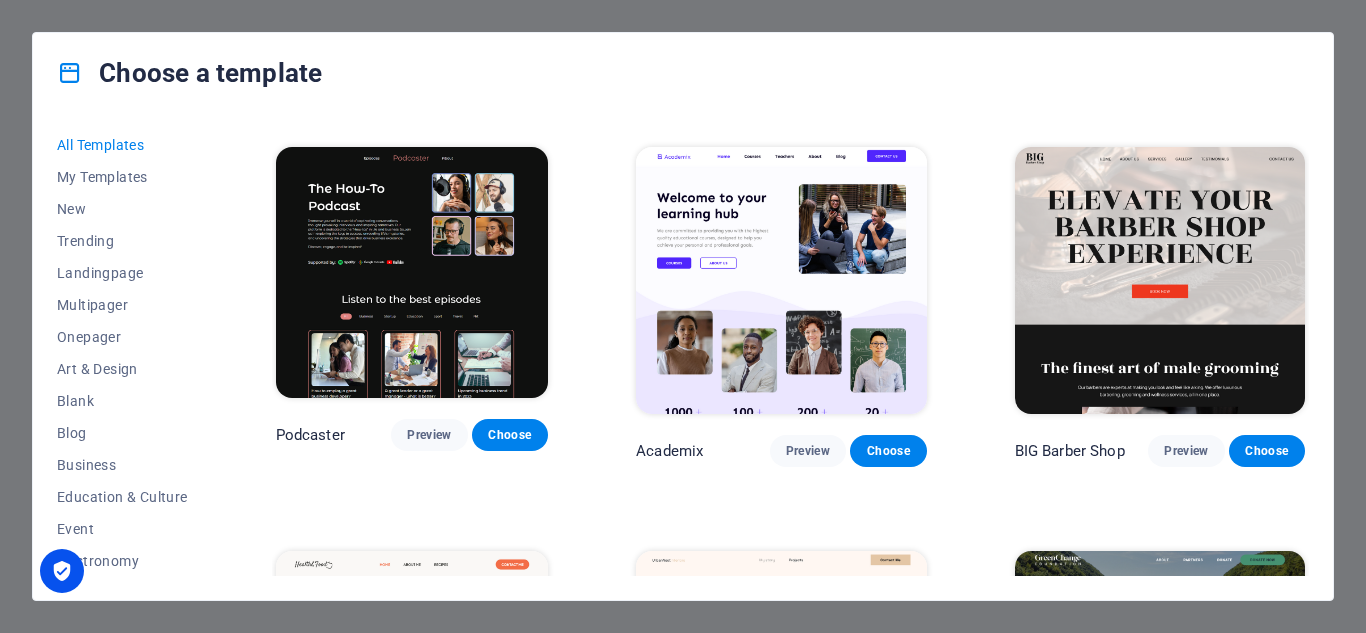 click at bounding box center [781, 281] 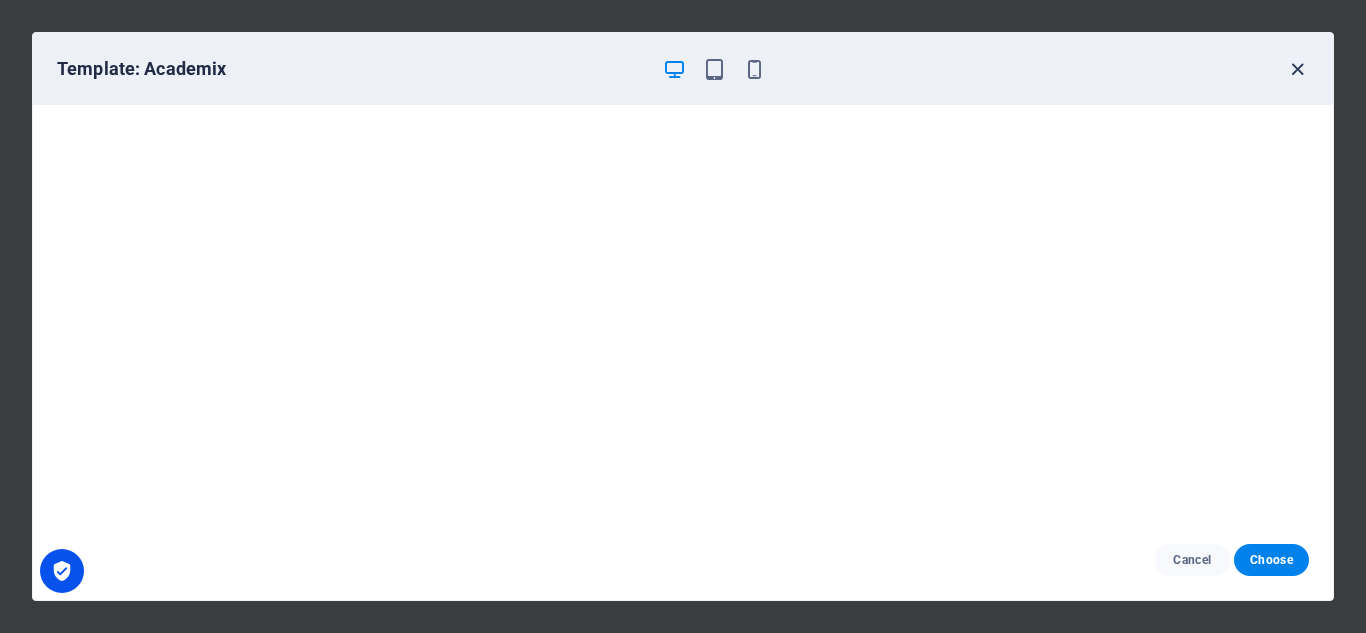click at bounding box center [1297, 69] 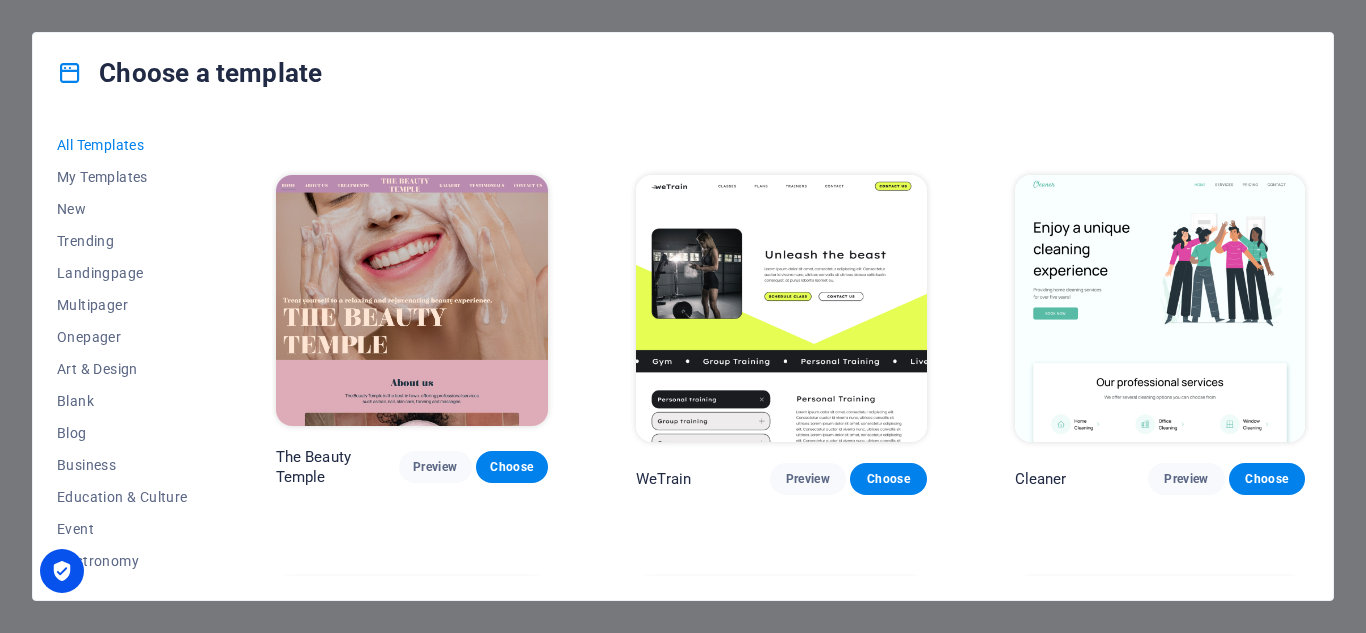 scroll, scrollTop: 2000, scrollLeft: 0, axis: vertical 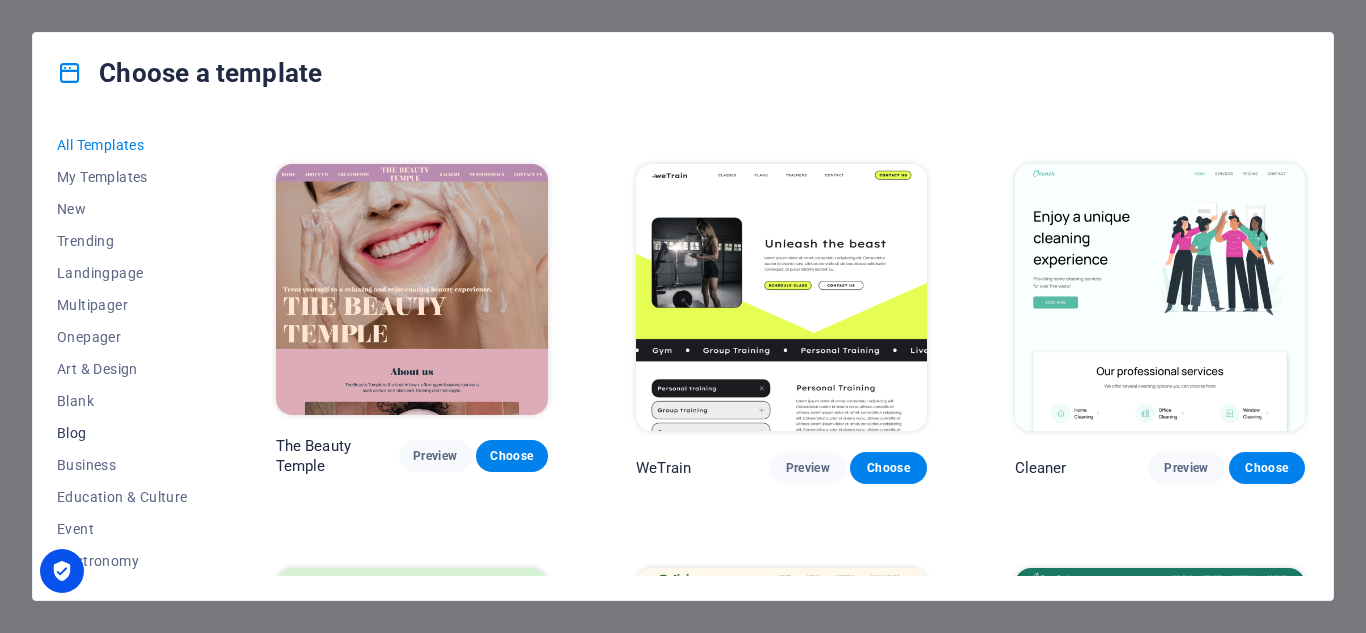 click on "Blog" at bounding box center [122, 433] 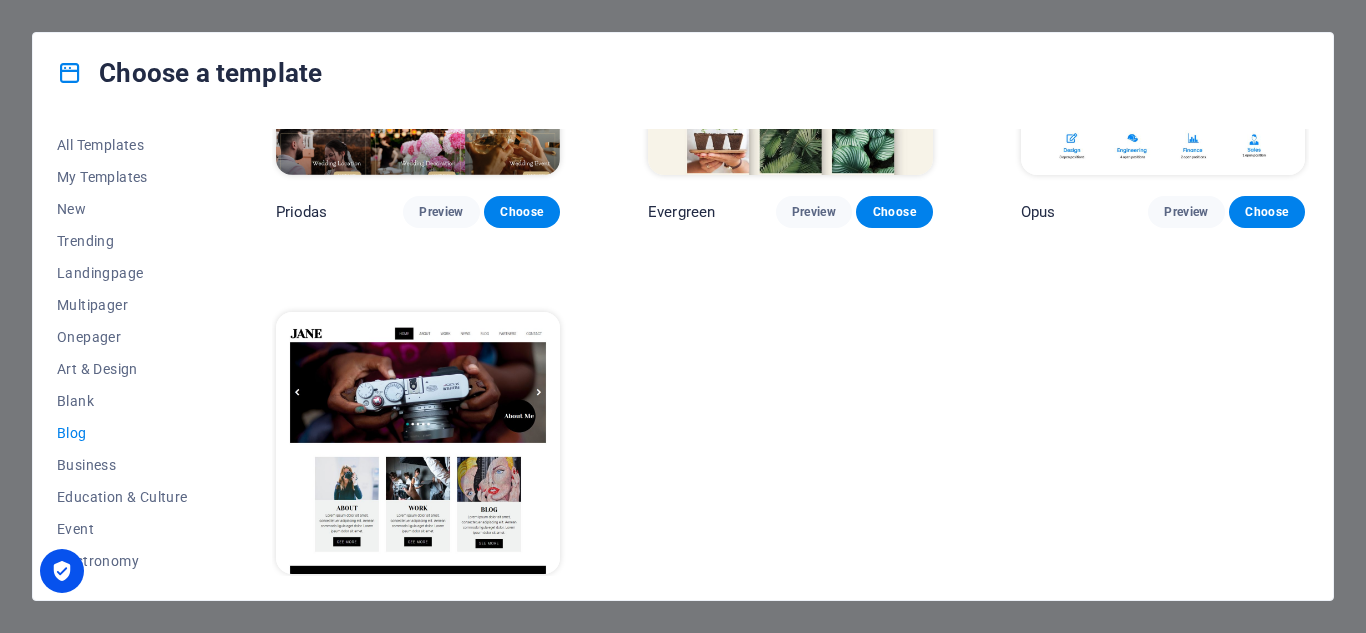 scroll, scrollTop: 2656, scrollLeft: 0, axis: vertical 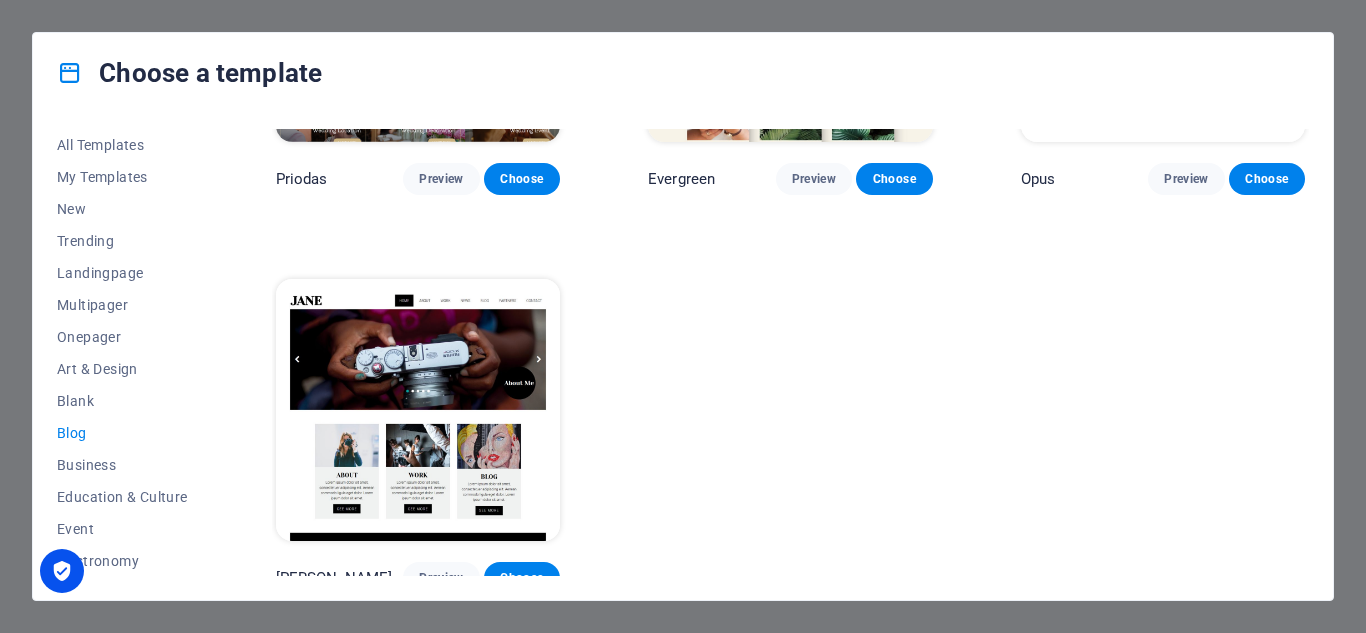 click at bounding box center (418, 410) 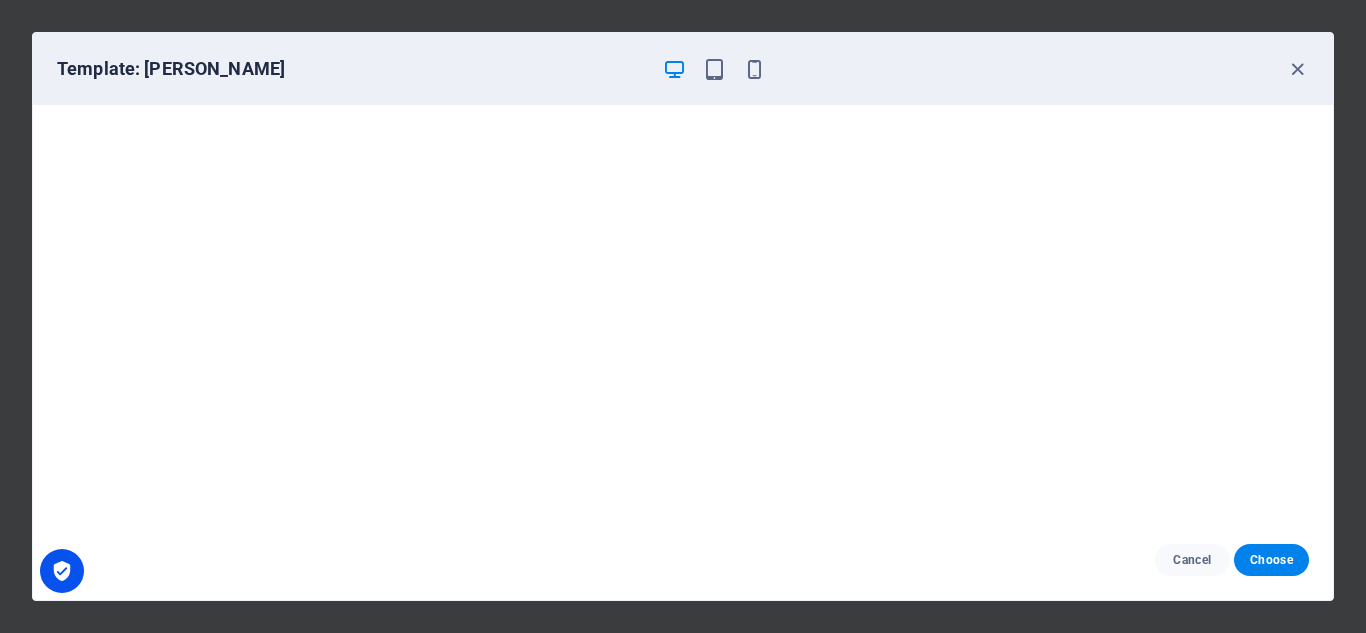 scroll, scrollTop: 5, scrollLeft: 0, axis: vertical 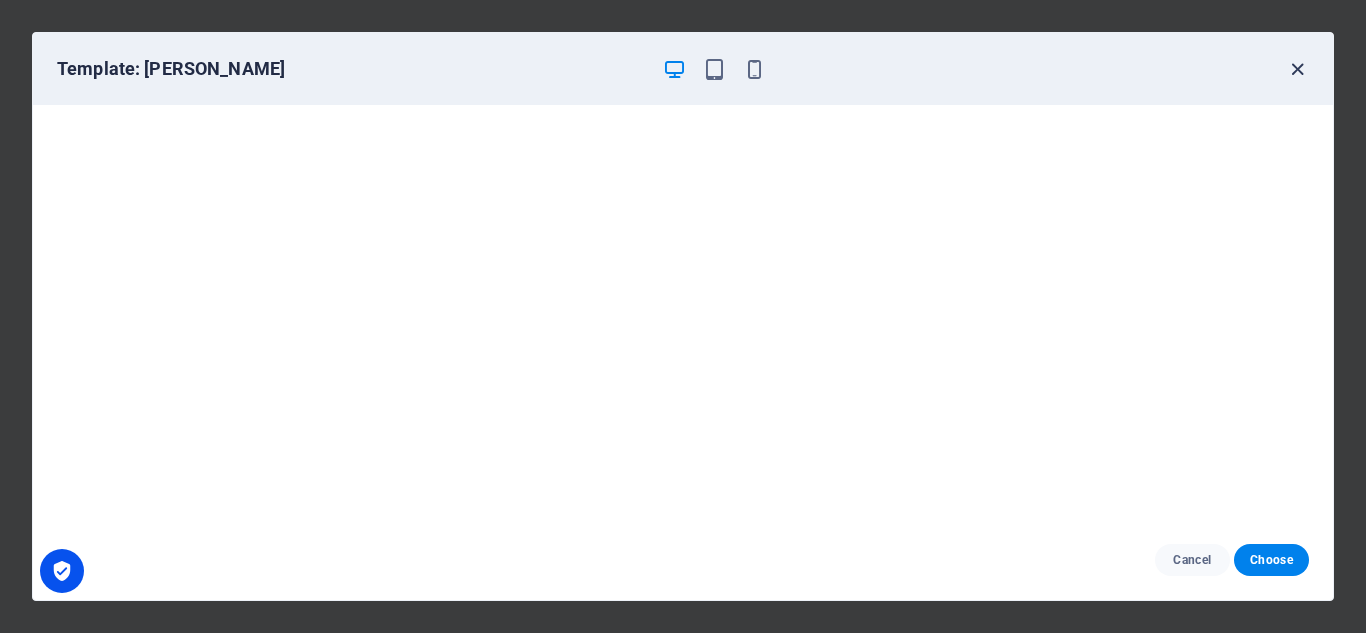 click at bounding box center (1297, 69) 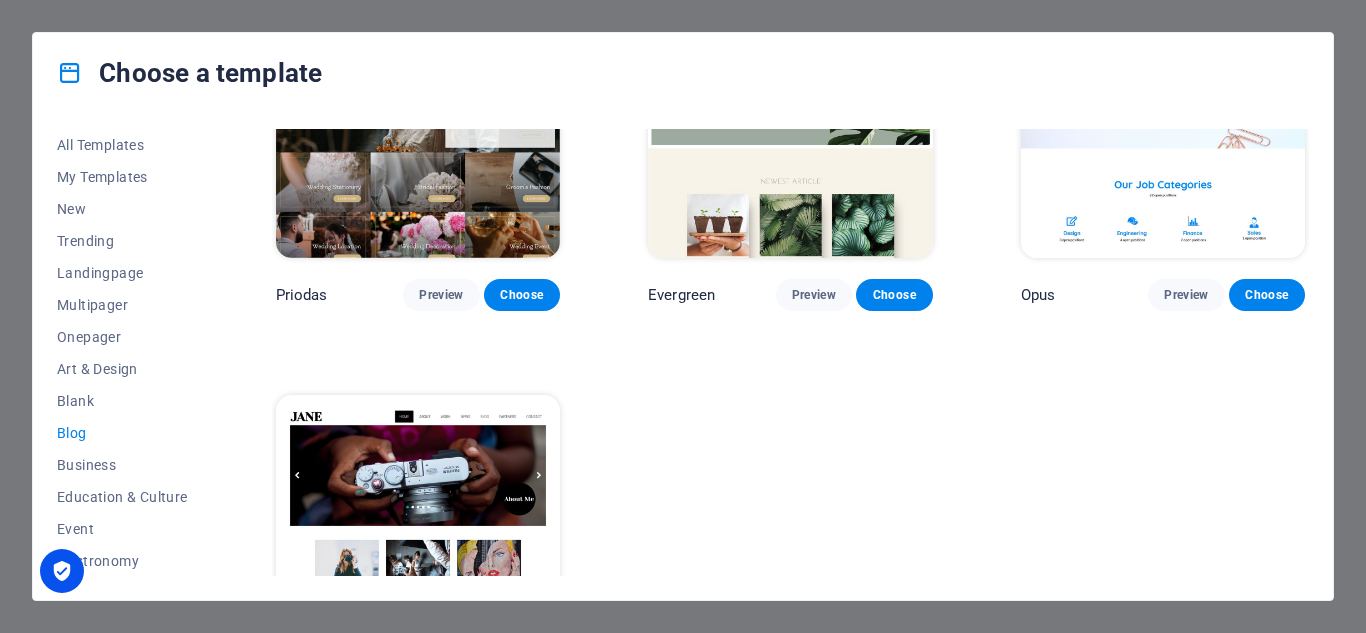 scroll, scrollTop: 2356, scrollLeft: 0, axis: vertical 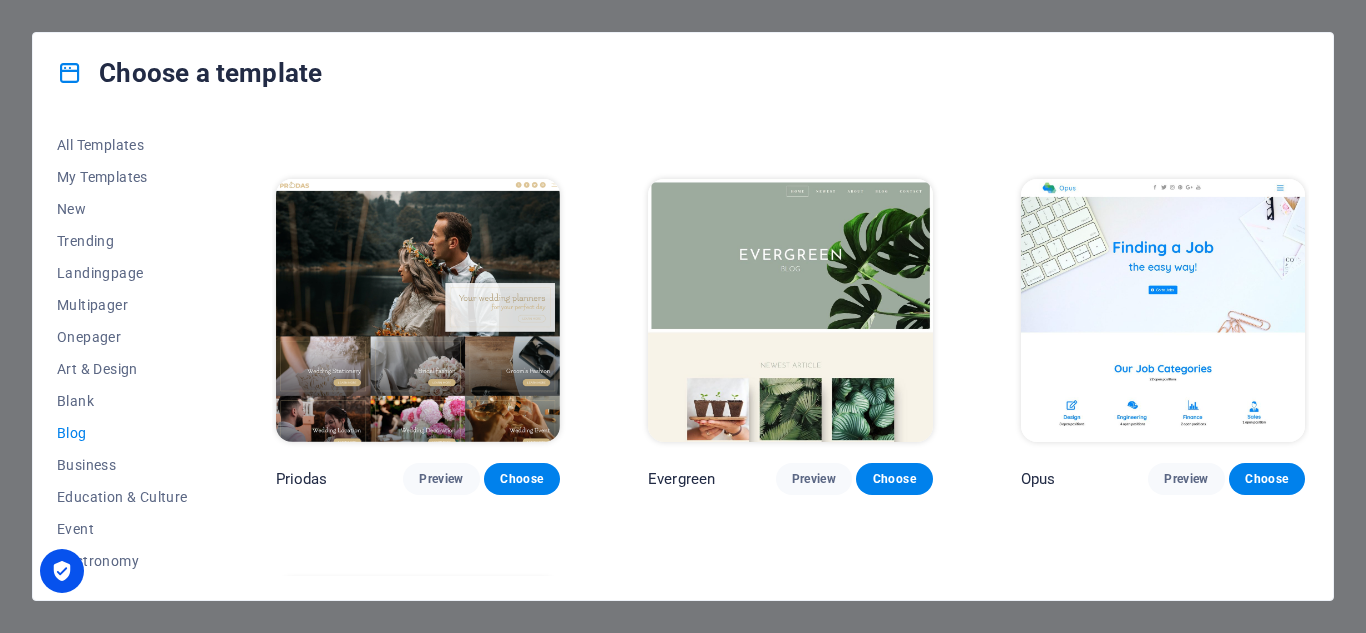 click at bounding box center [1163, 310] 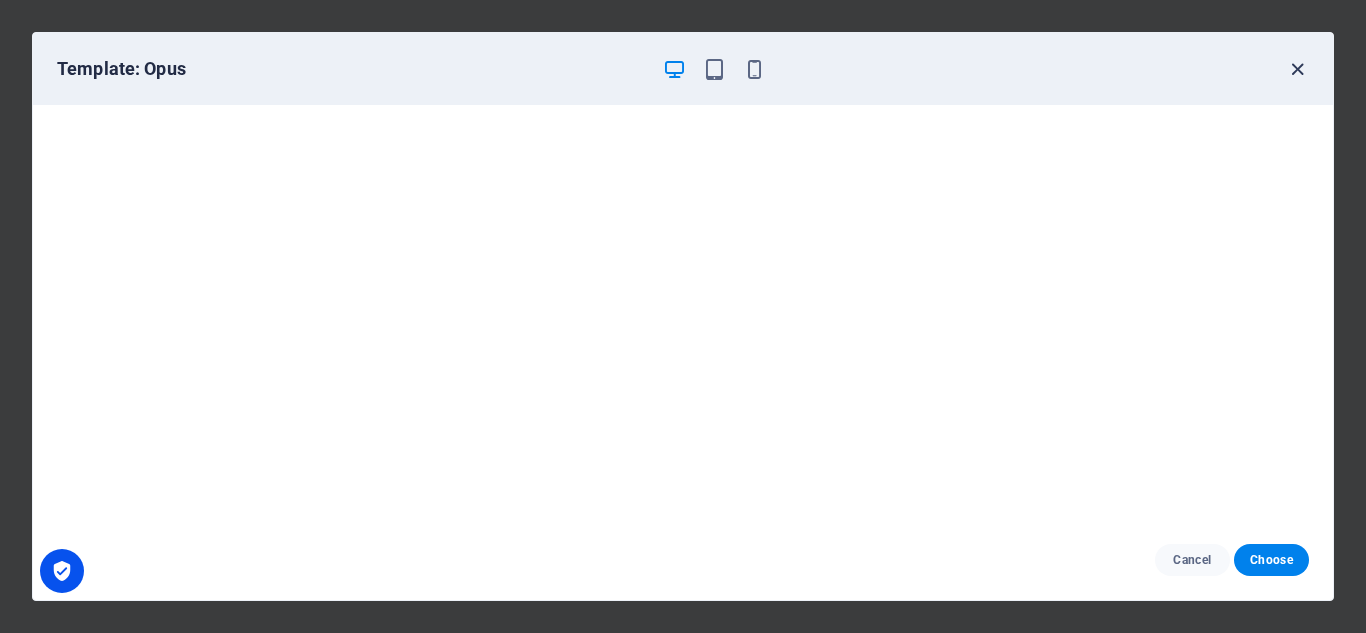 click at bounding box center (1297, 69) 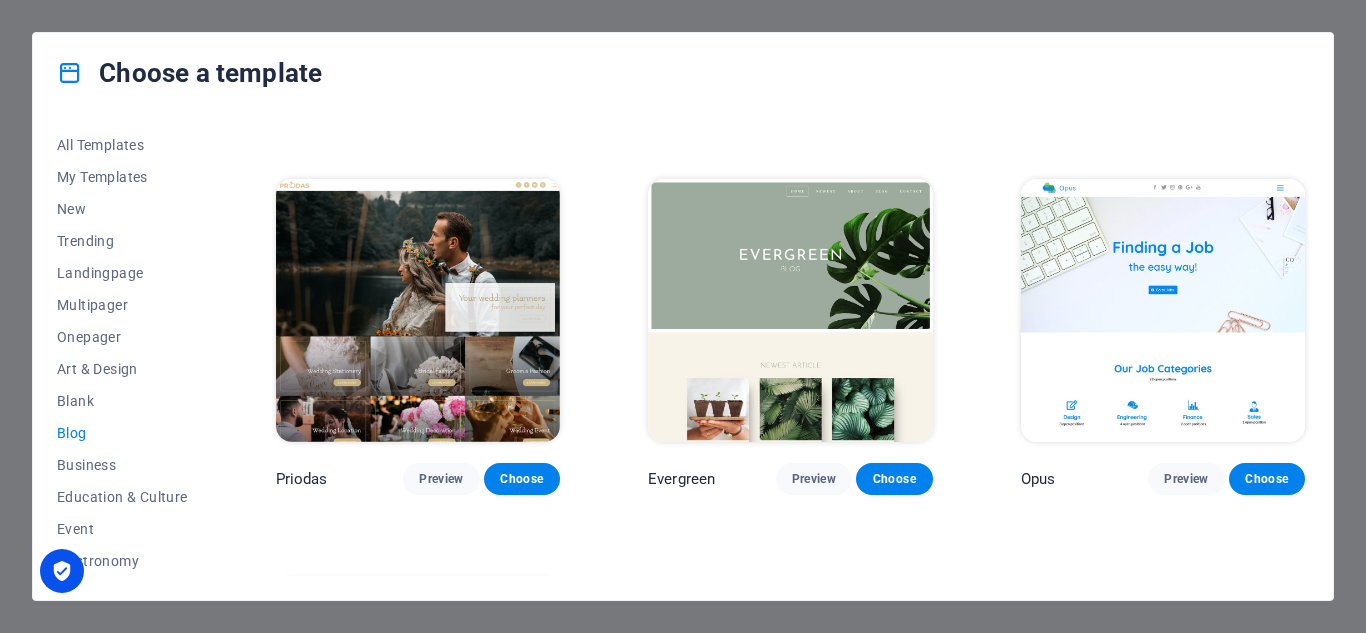 click at bounding box center [790, 310] 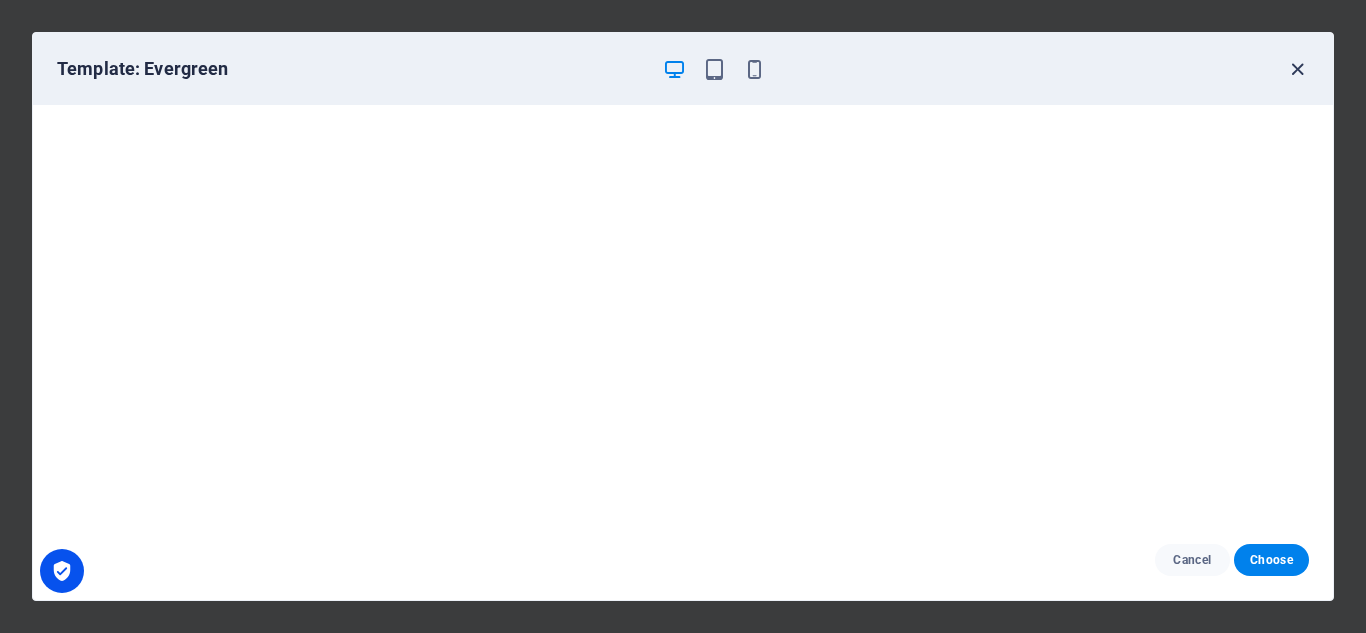 click at bounding box center [1297, 69] 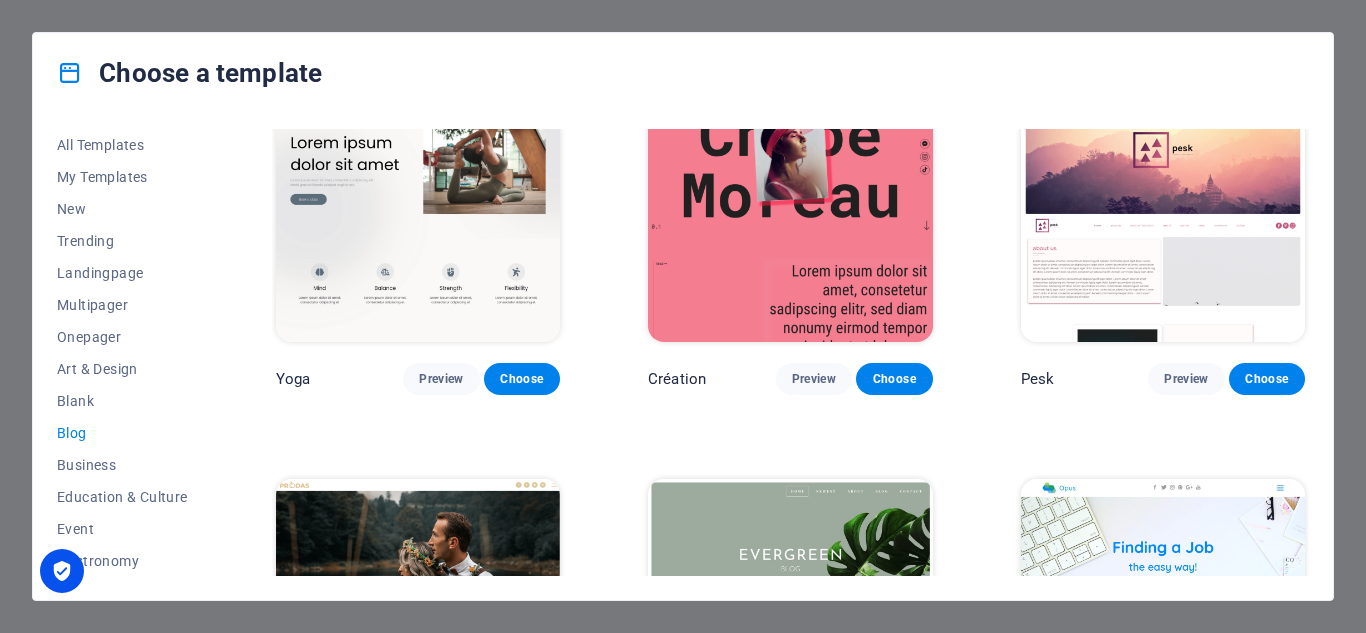 scroll, scrollTop: 1956, scrollLeft: 0, axis: vertical 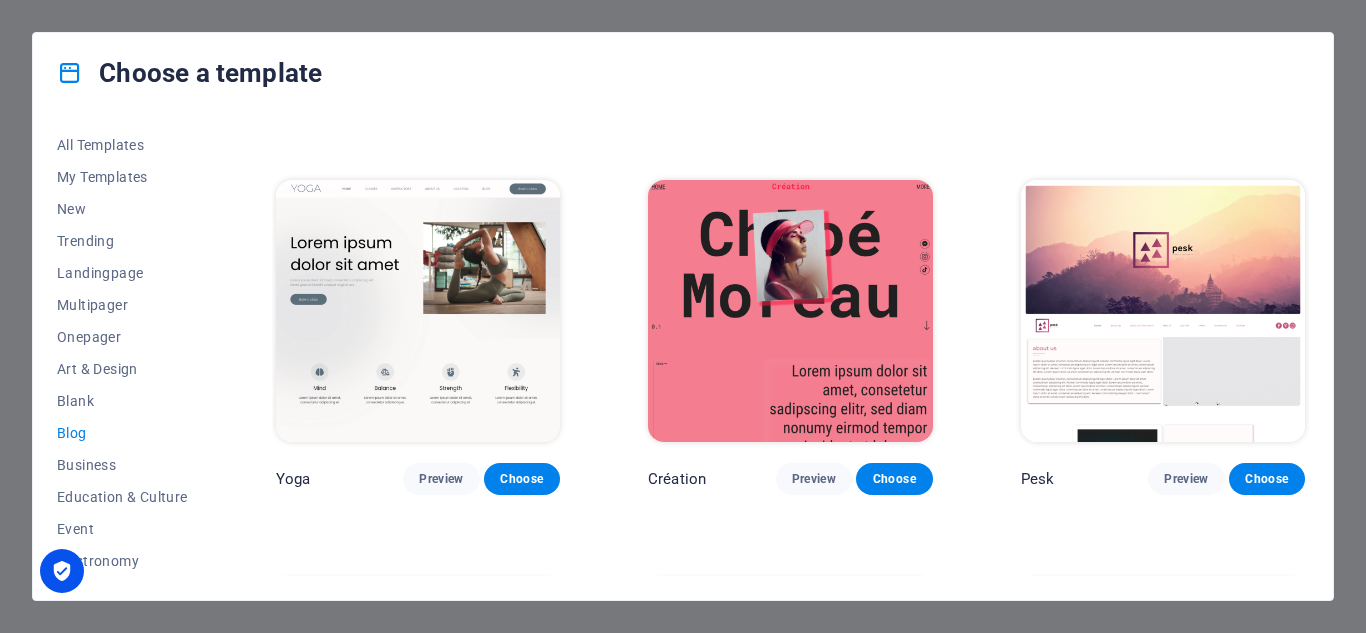 click at bounding box center (418, 311) 